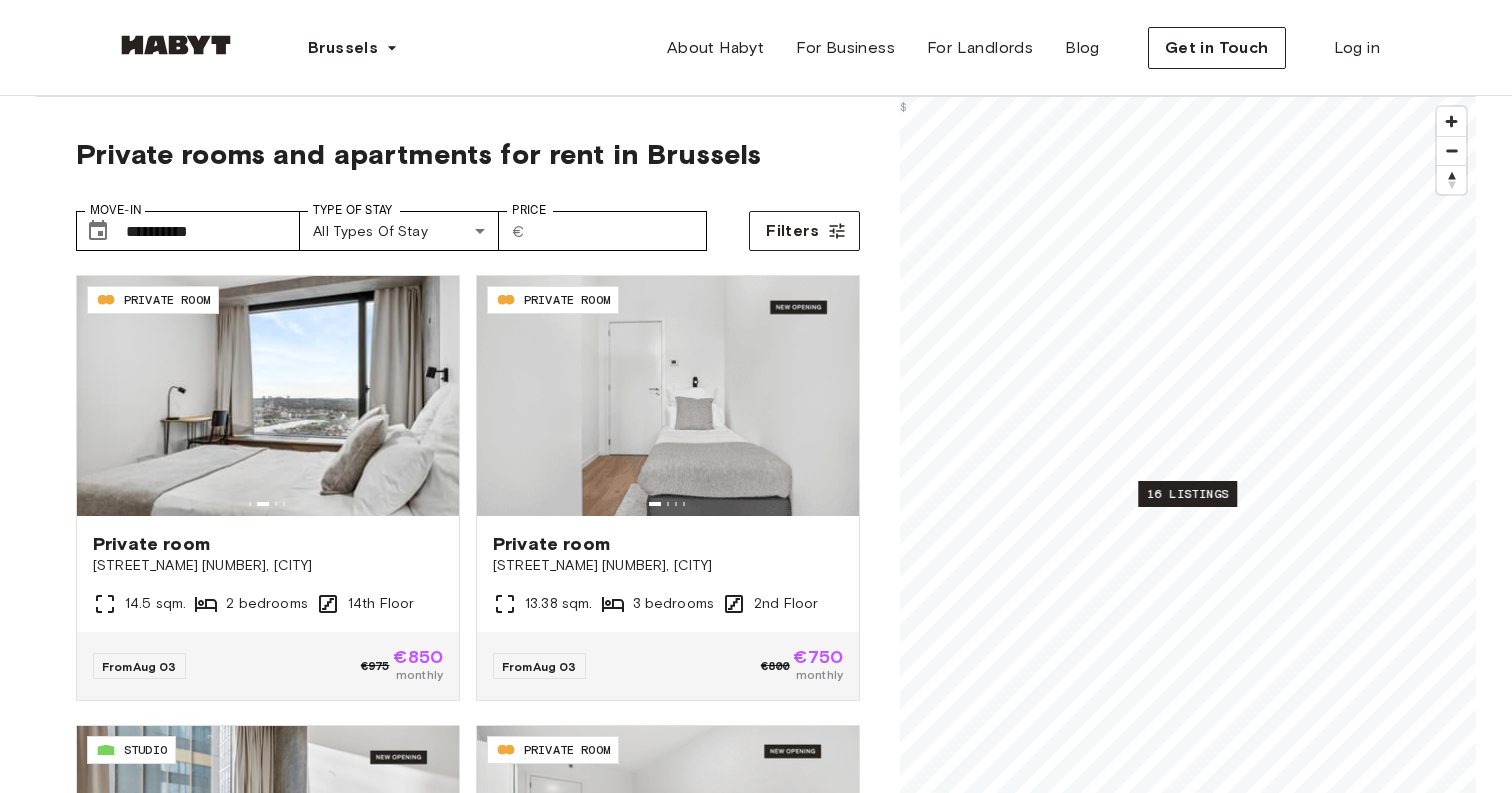 scroll, scrollTop: 0, scrollLeft: 0, axis: both 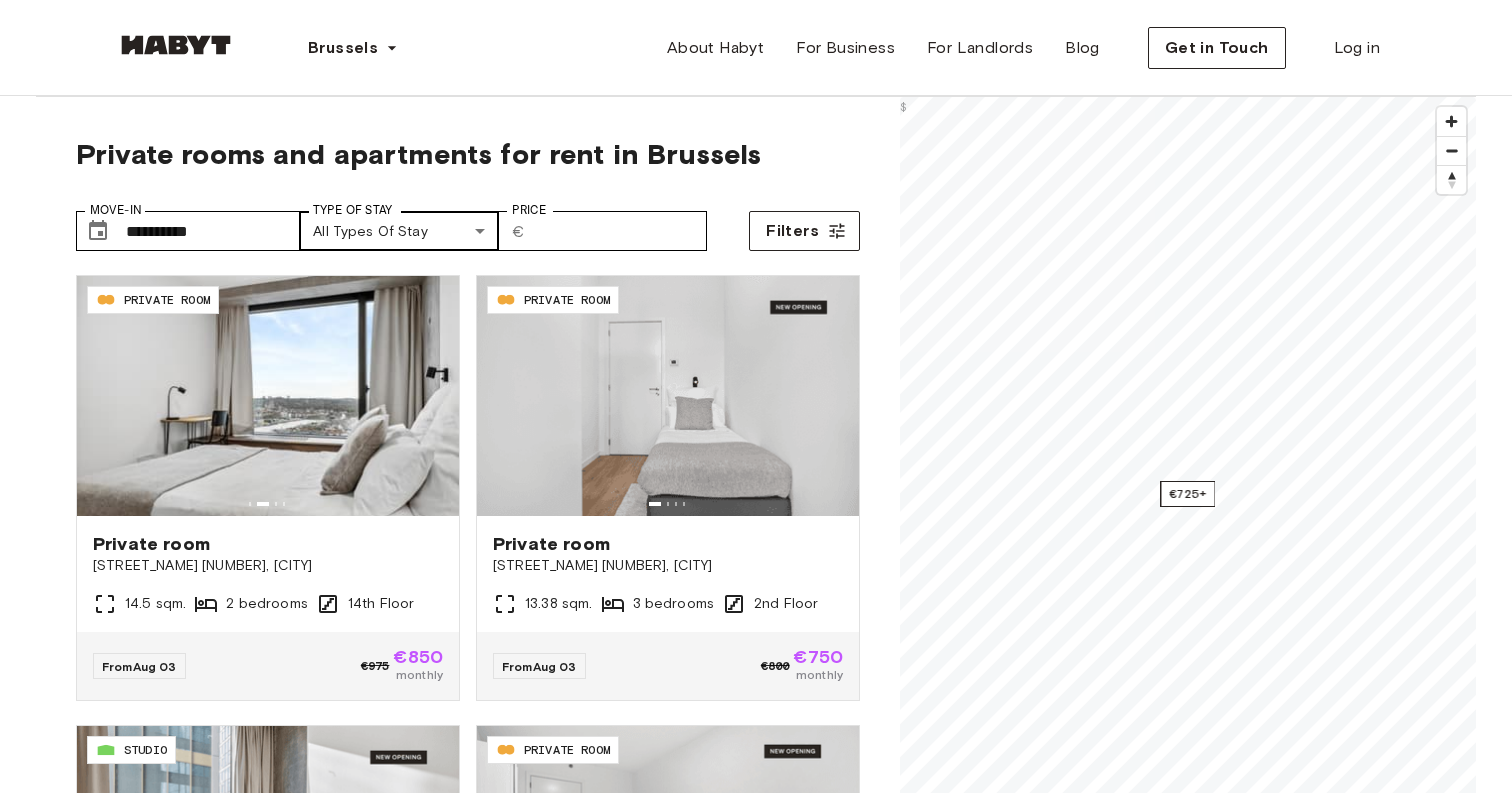 click on "**********" at bounding box center (756, 2480) 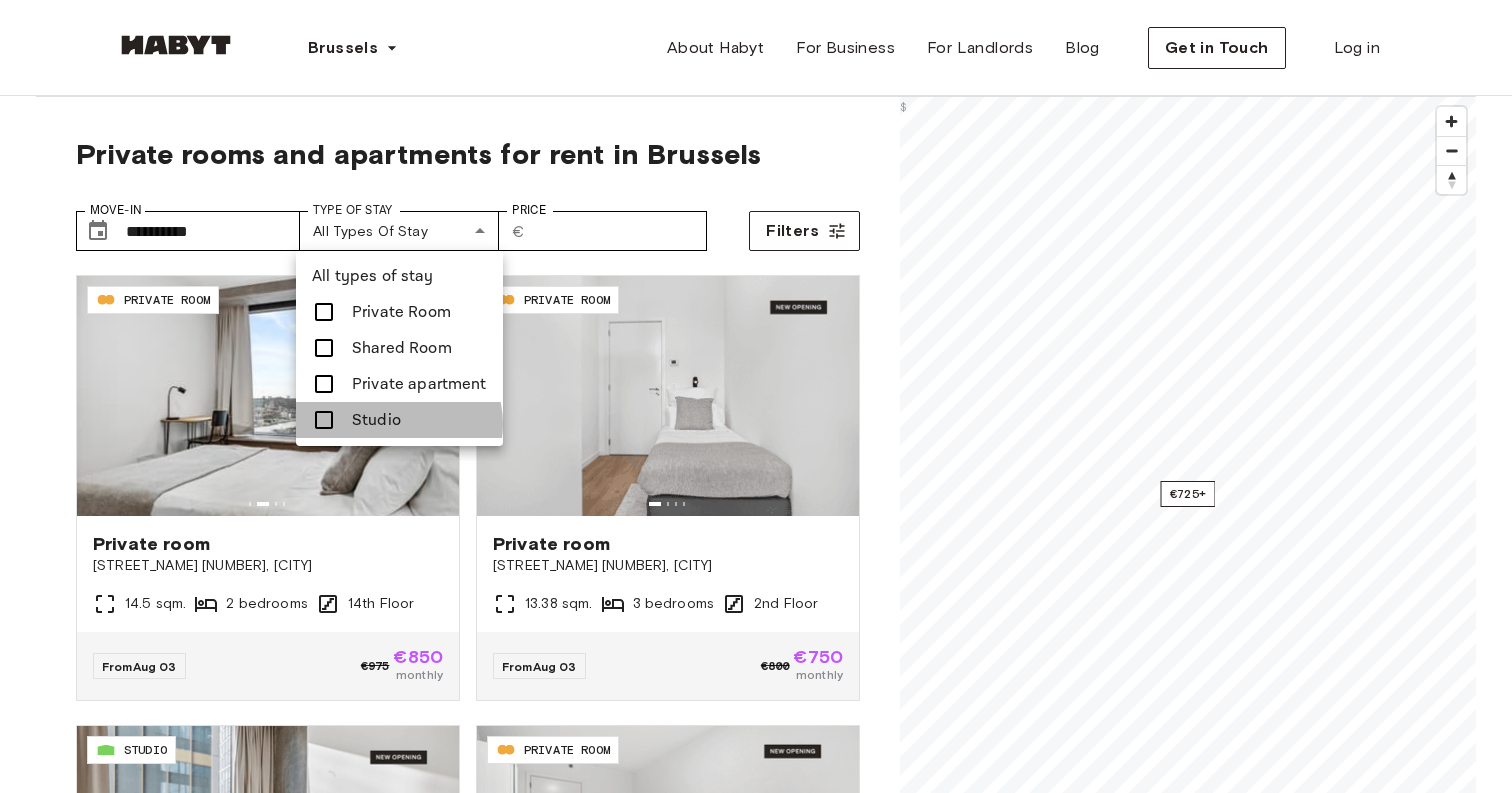 click on "Studio" at bounding box center (376, 420) 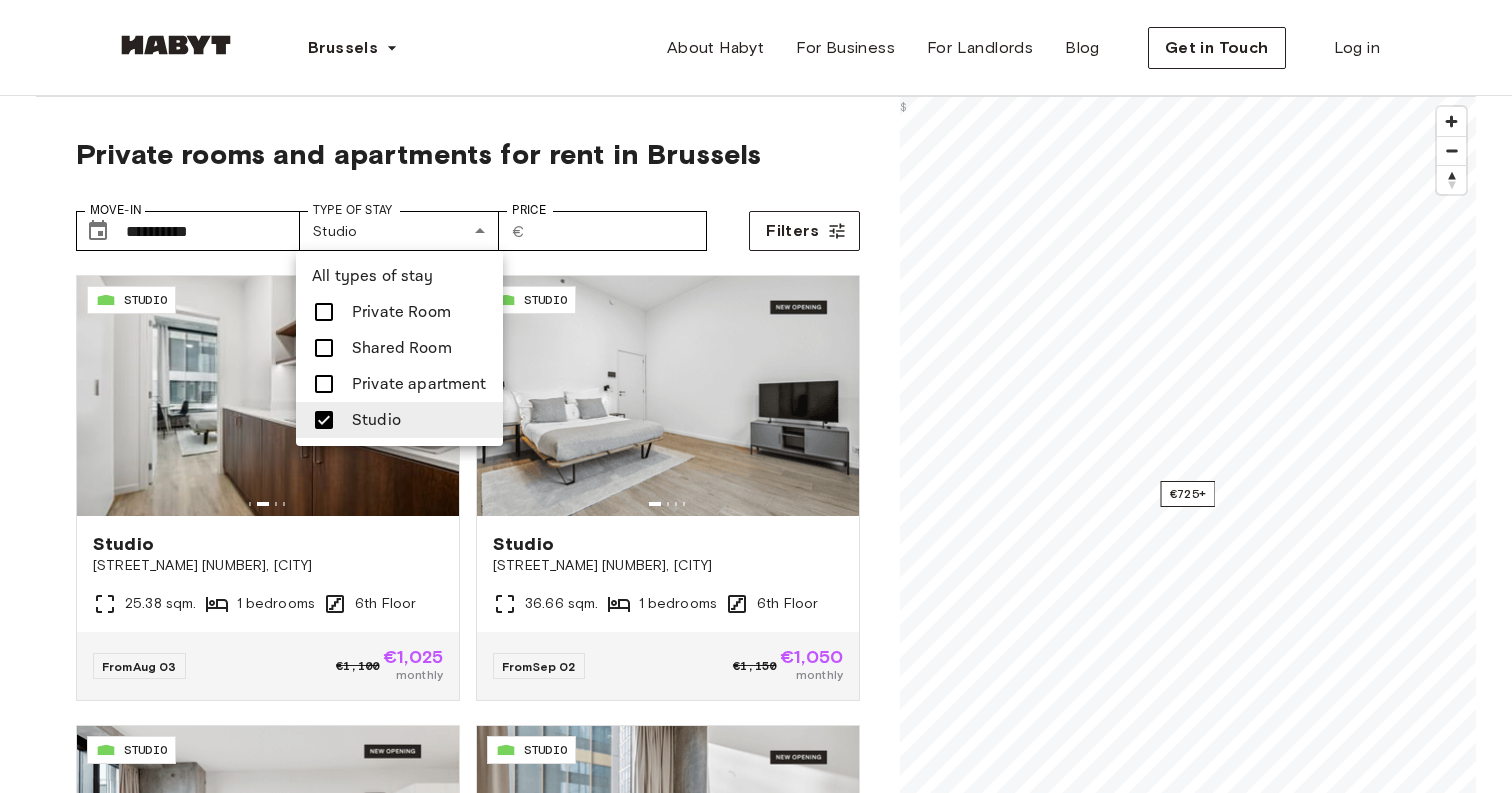 click on "Private apartment" at bounding box center (419, 384) 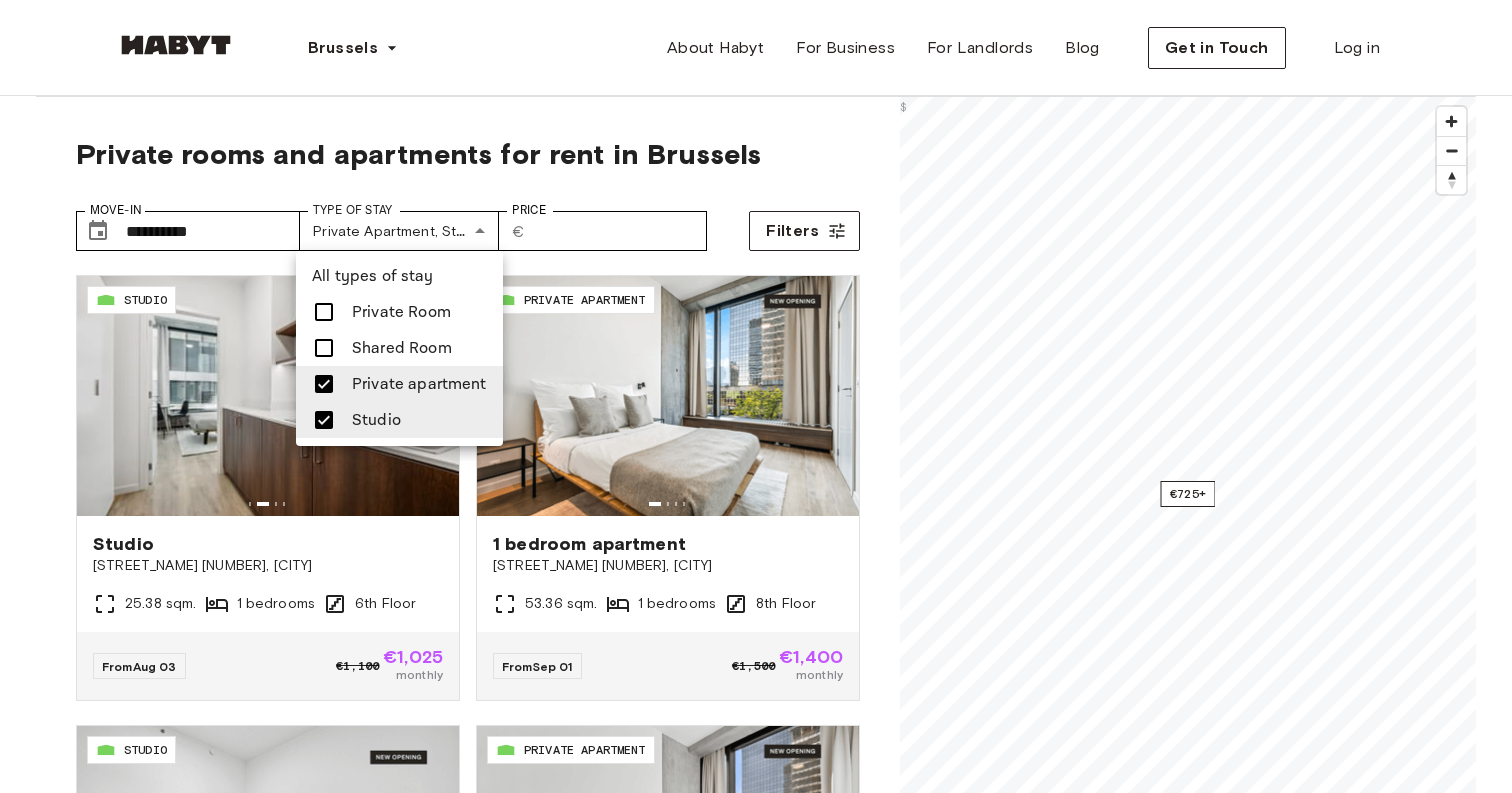 click at bounding box center [756, 396] 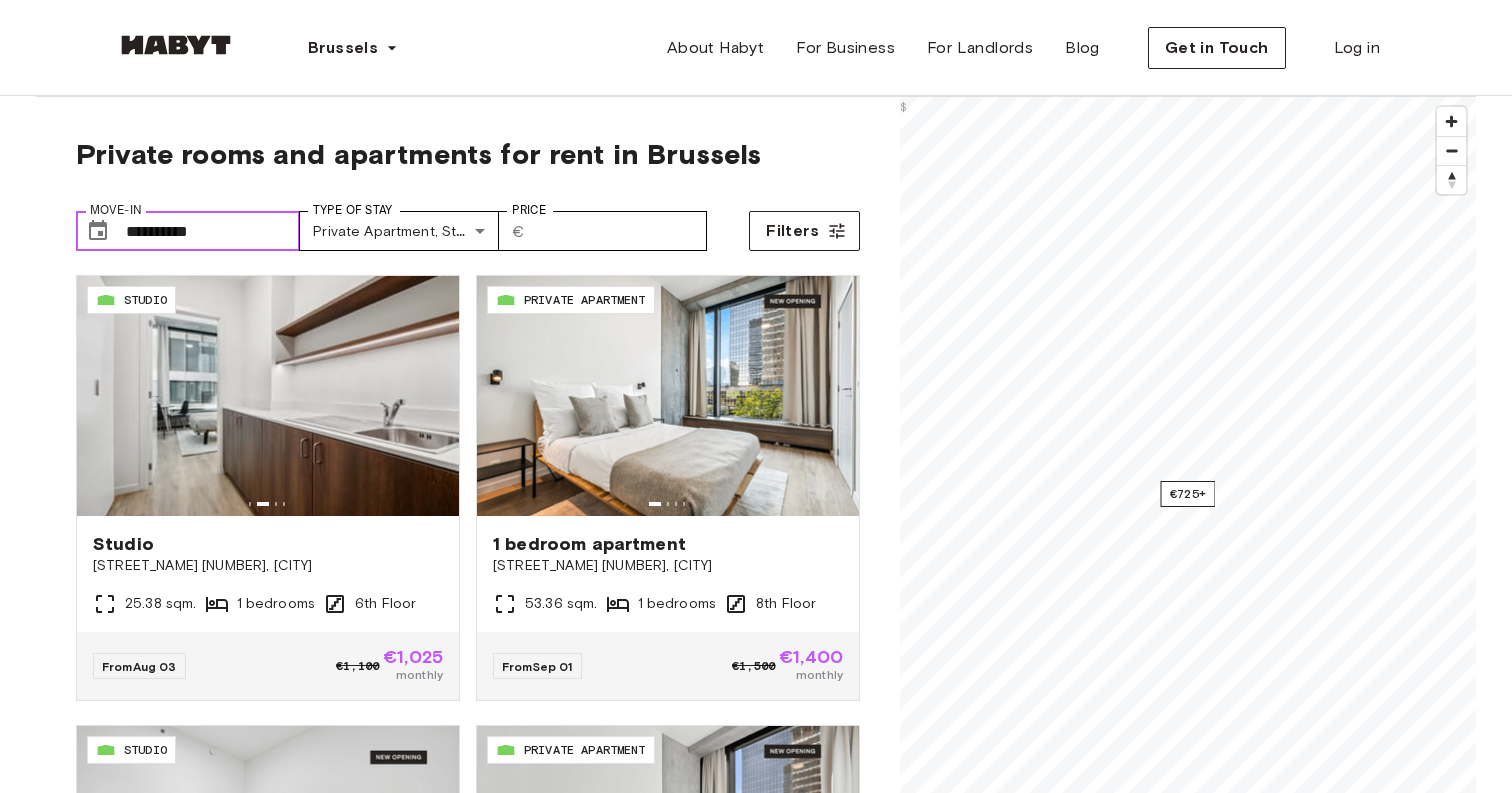 click on "**********" at bounding box center [213, 231] 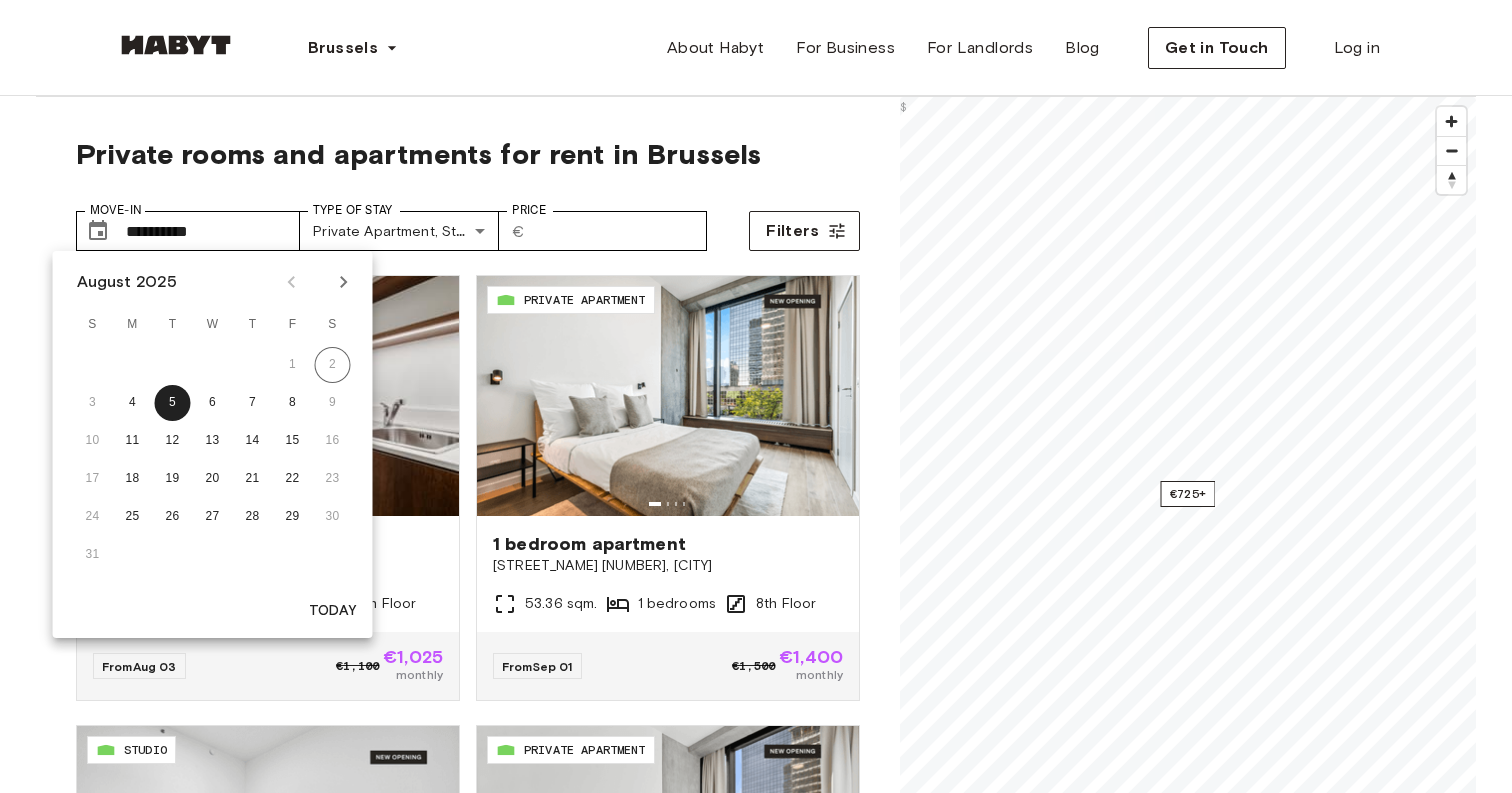 click 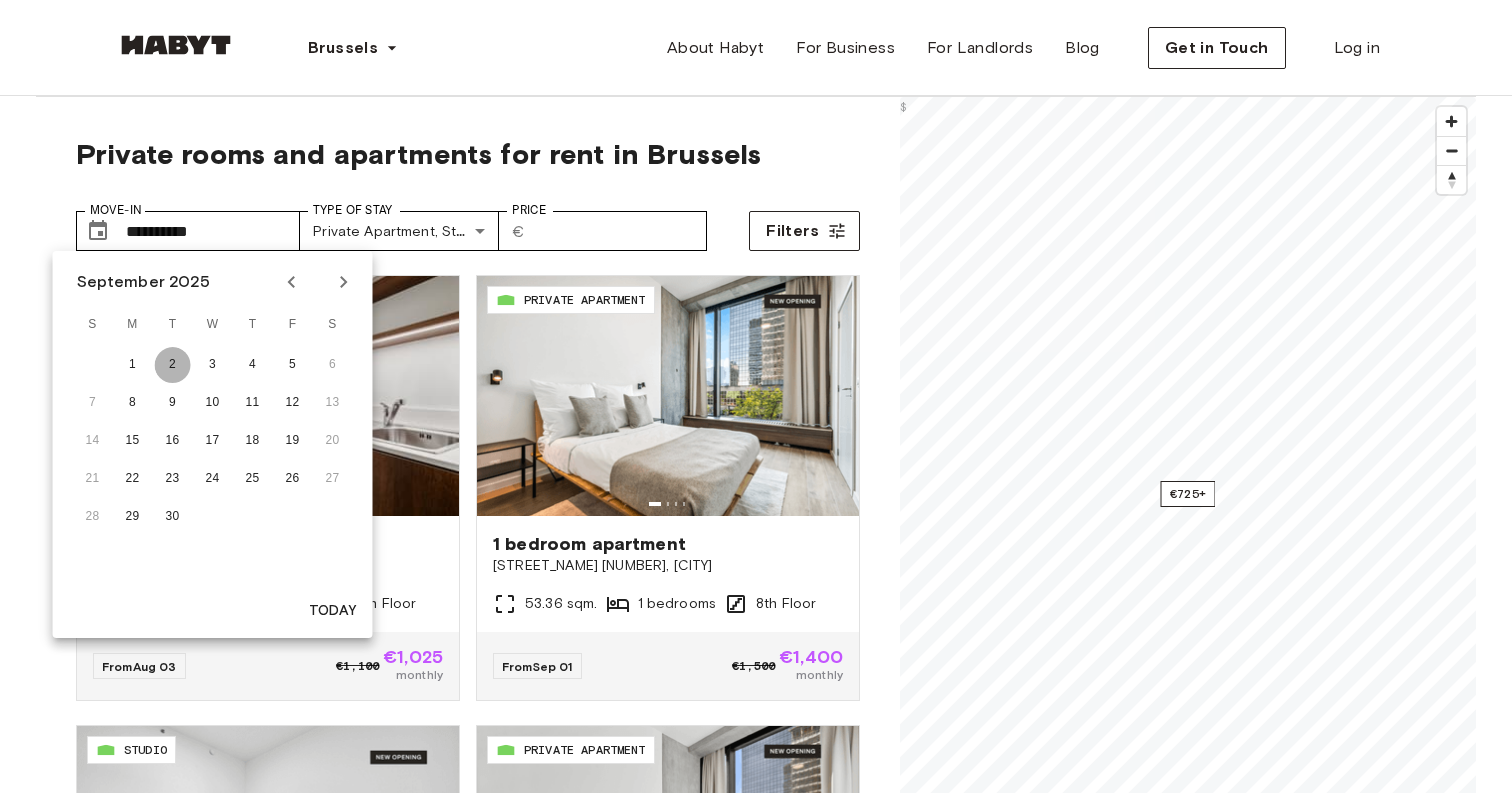 click on "2" at bounding box center (173, 365) 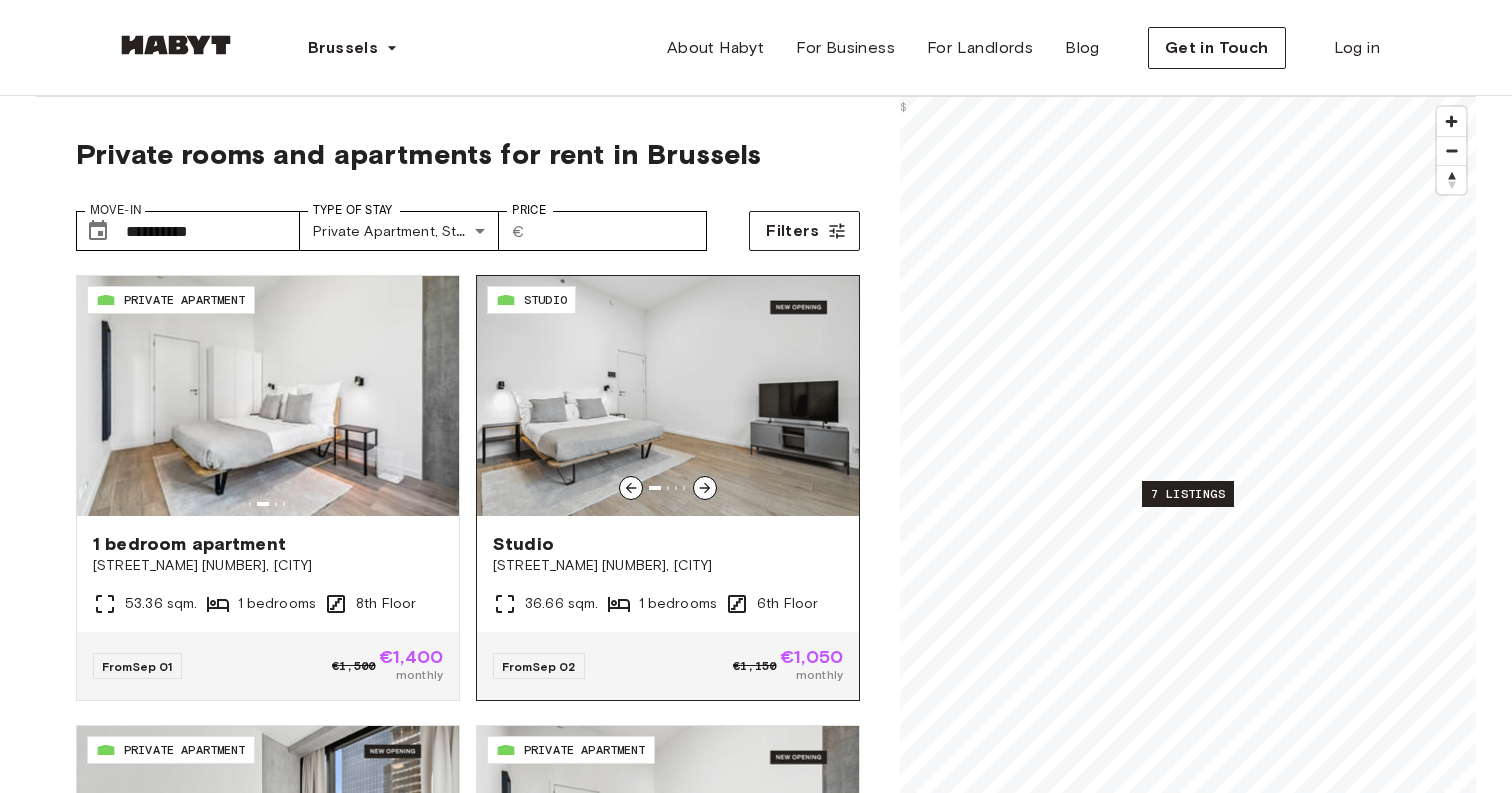 click at bounding box center (705, 488) 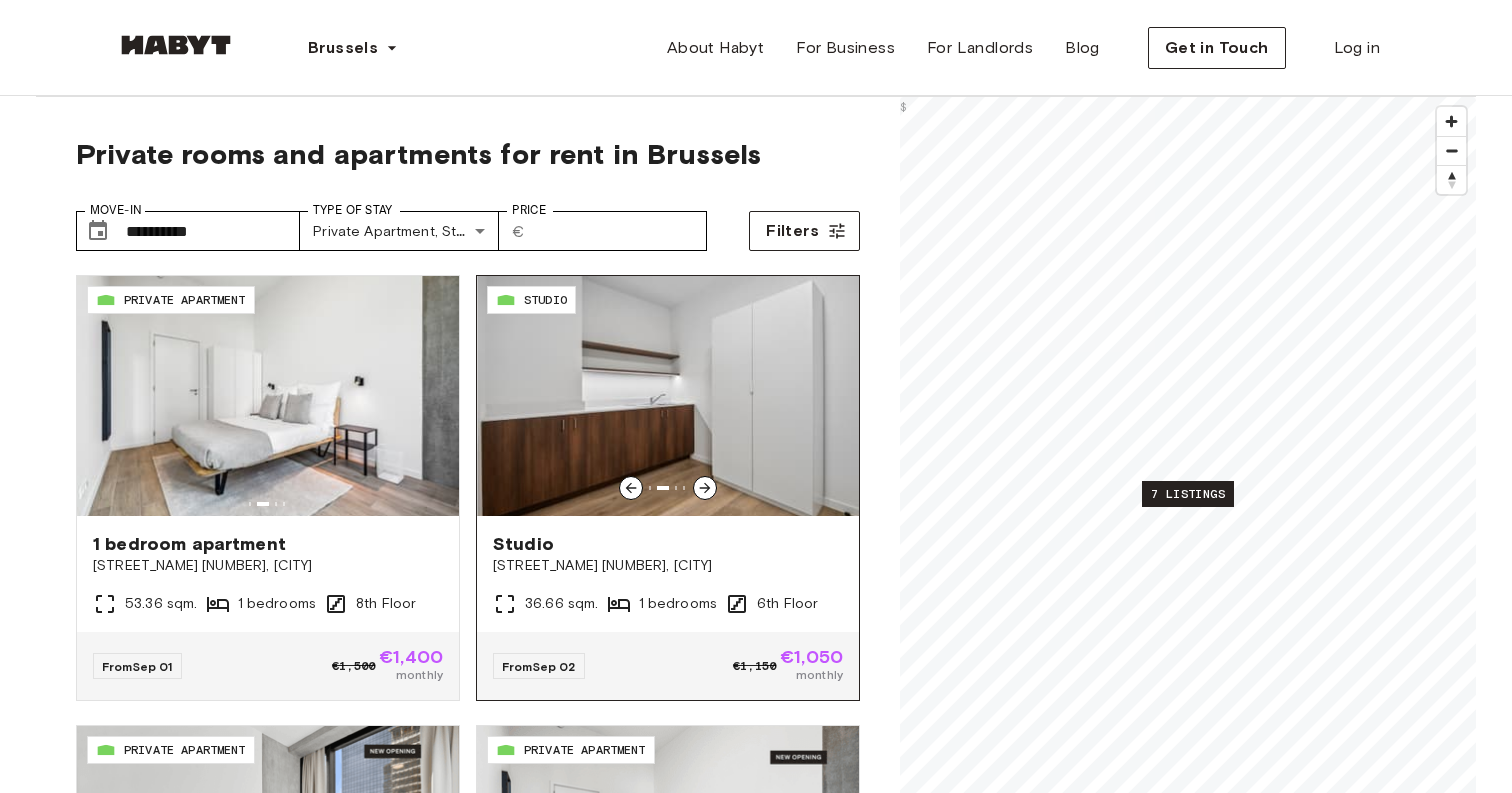 click at bounding box center [705, 488] 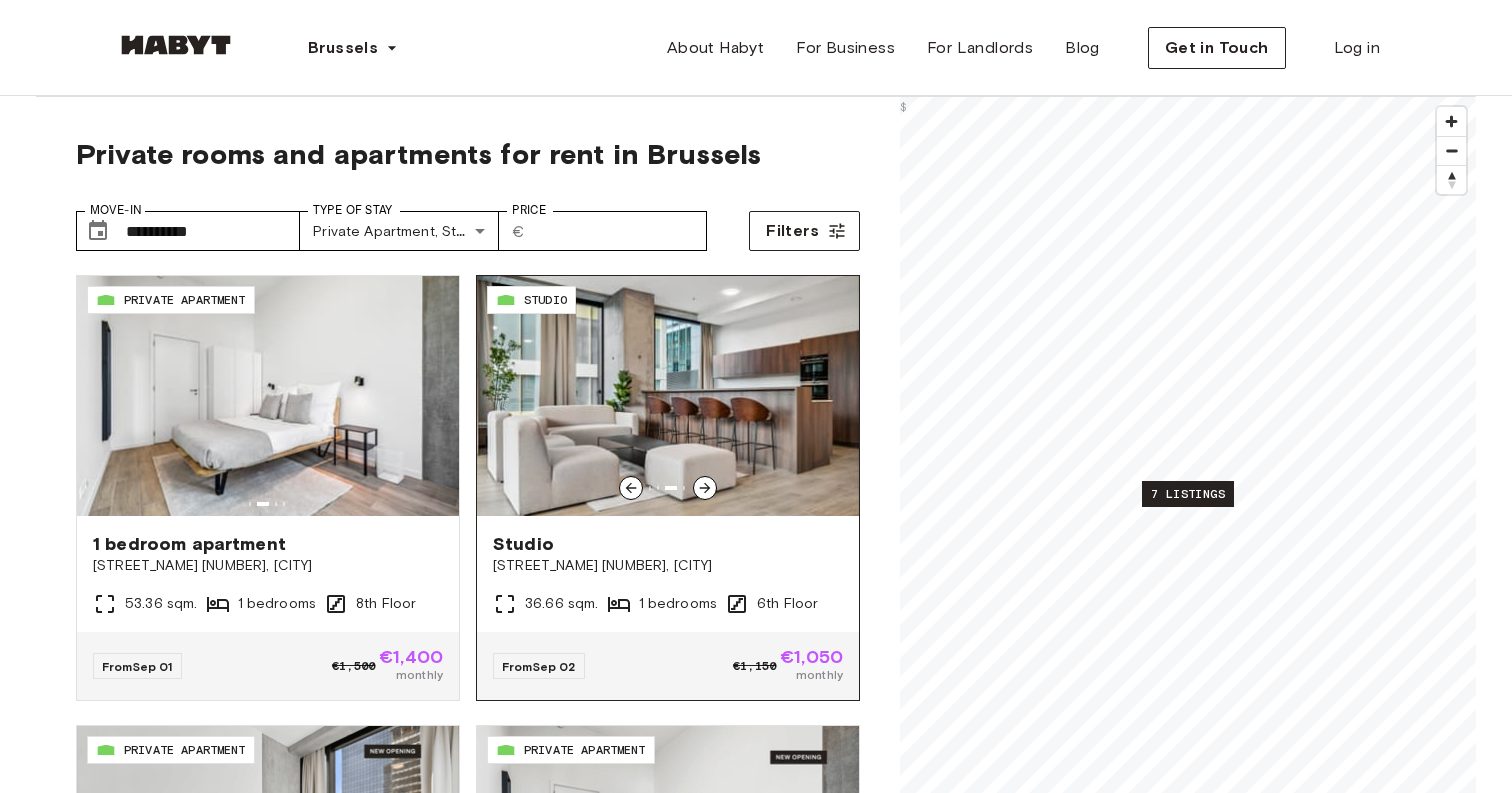 click at bounding box center [705, 488] 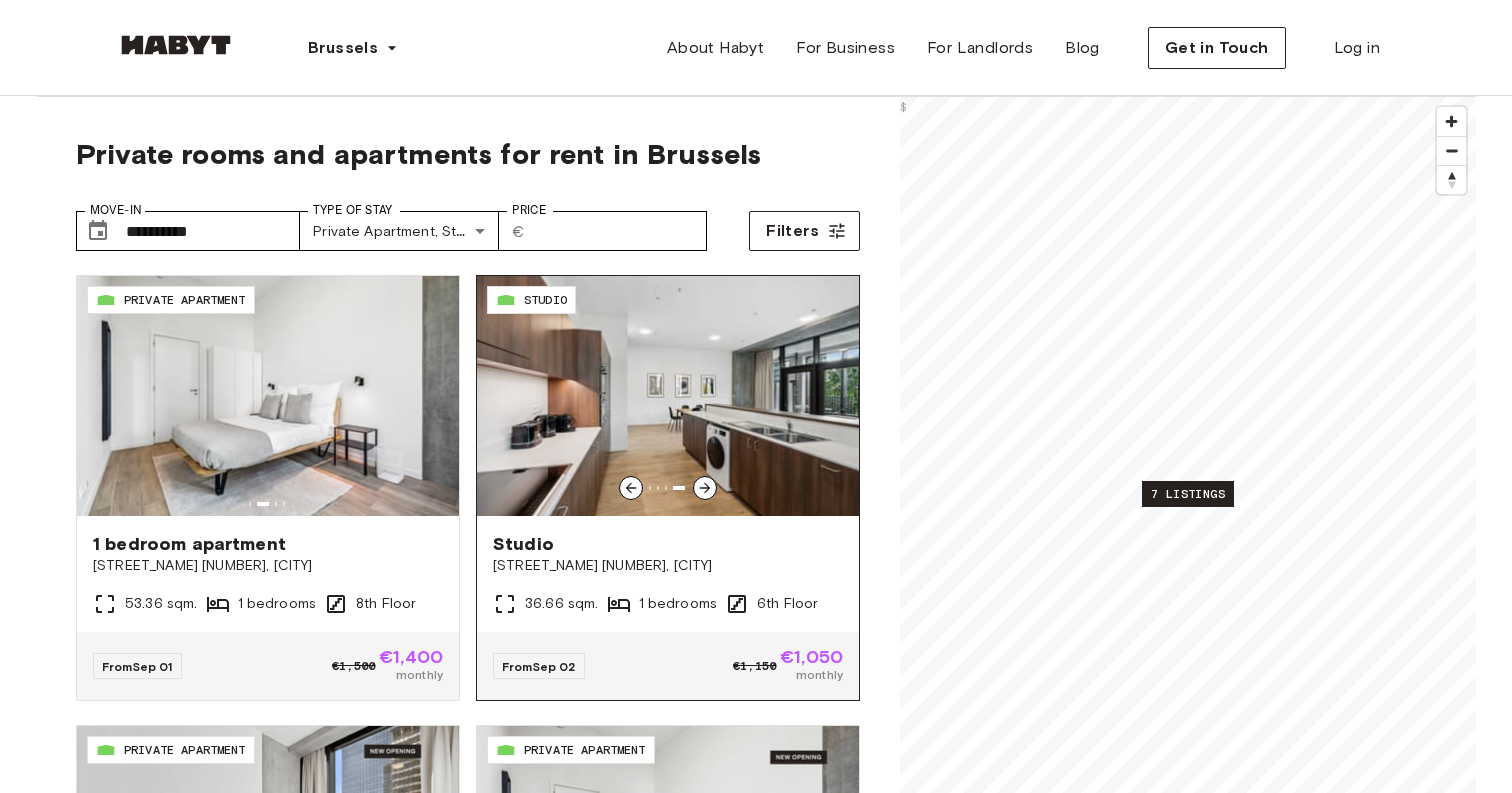 click at bounding box center [705, 488] 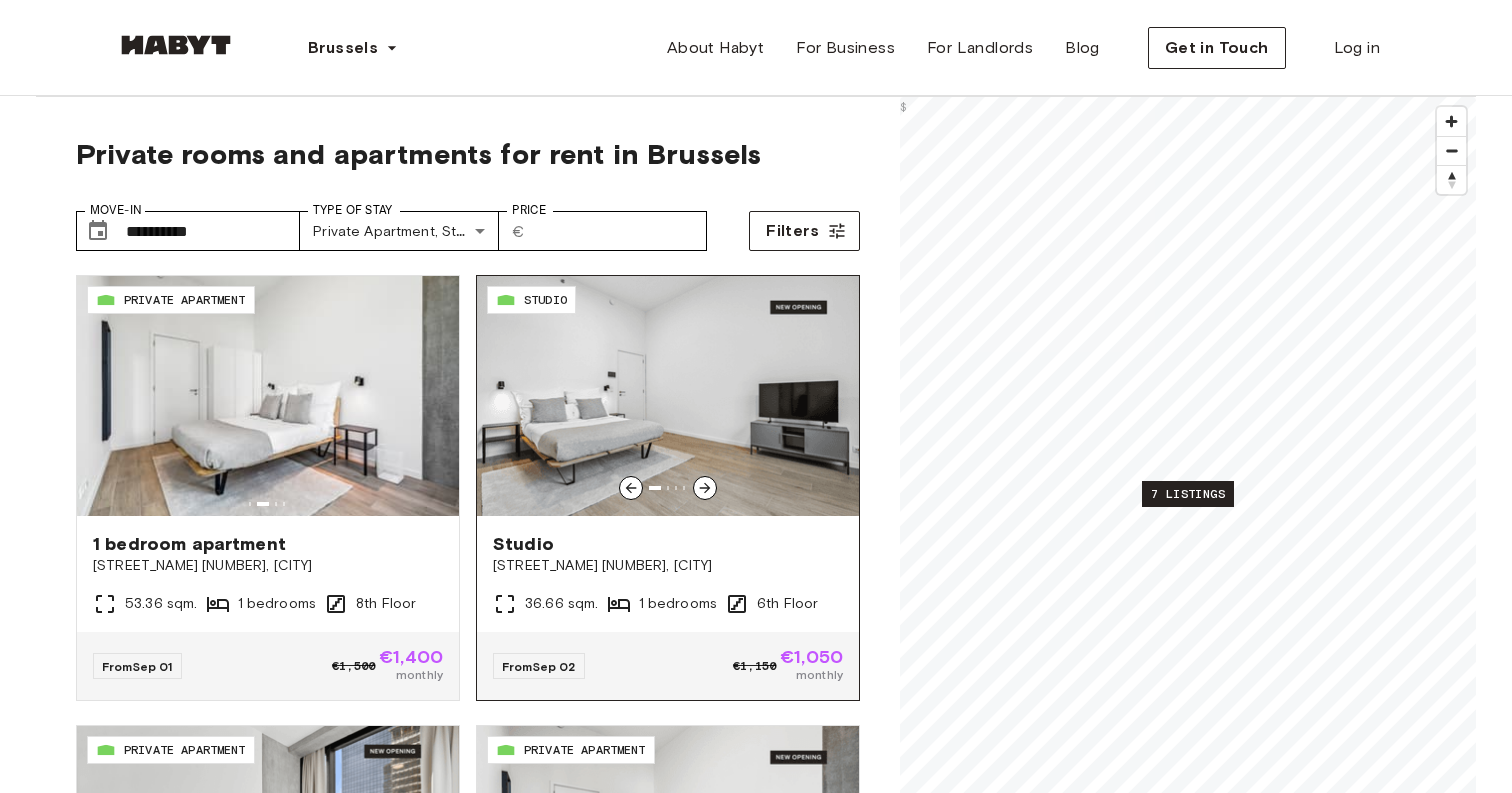 click at bounding box center (668, 396) 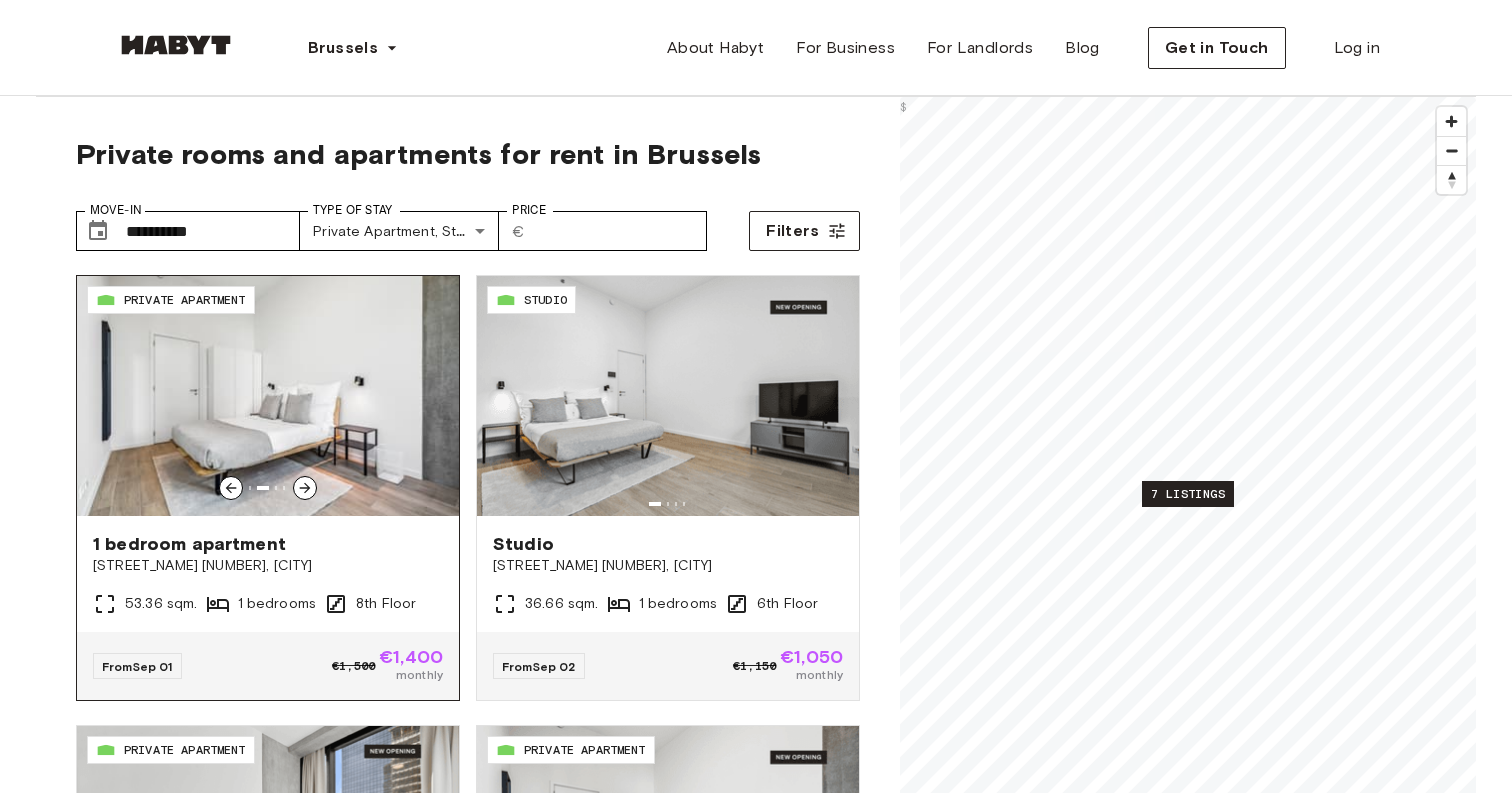 click 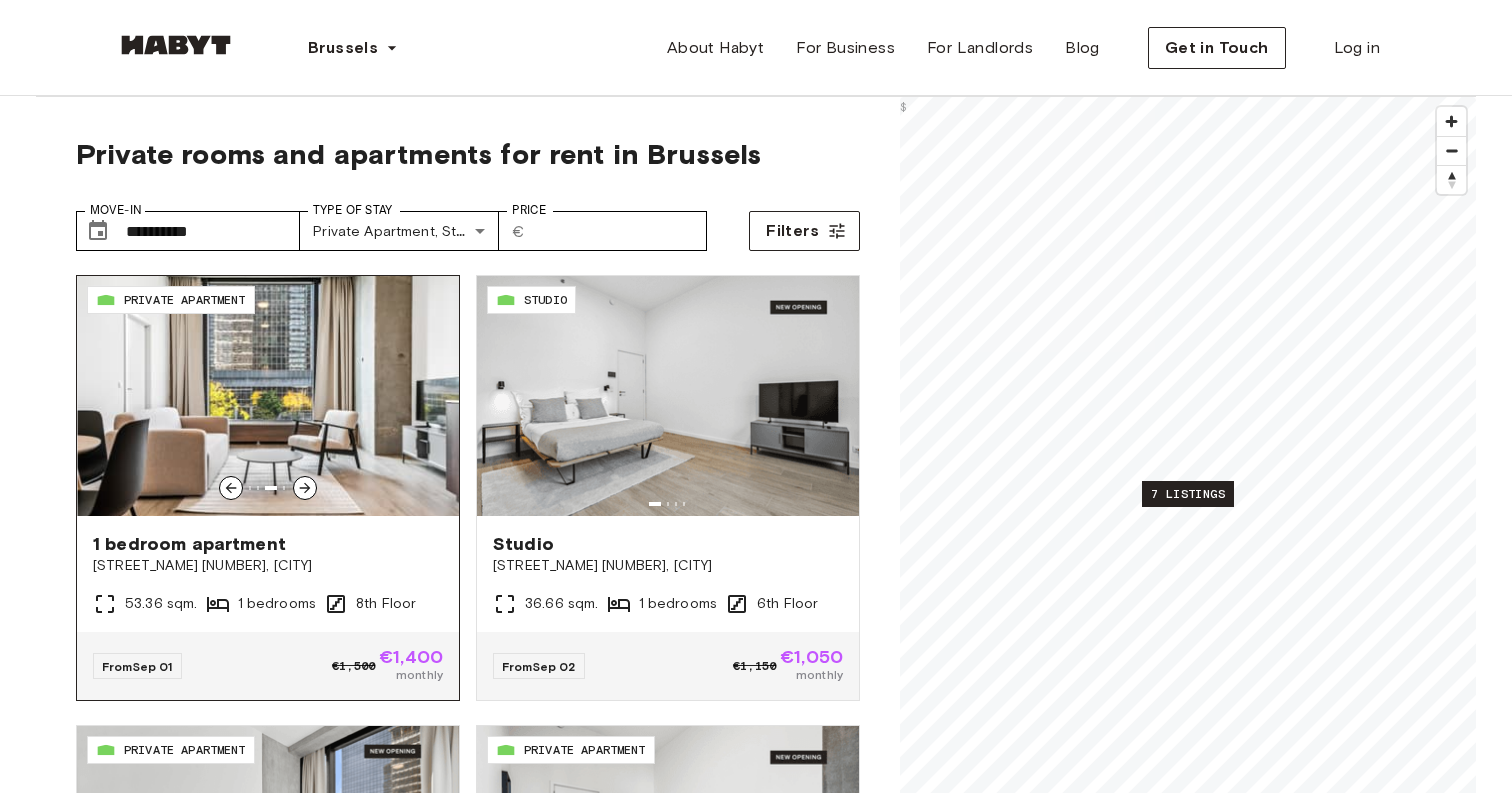click 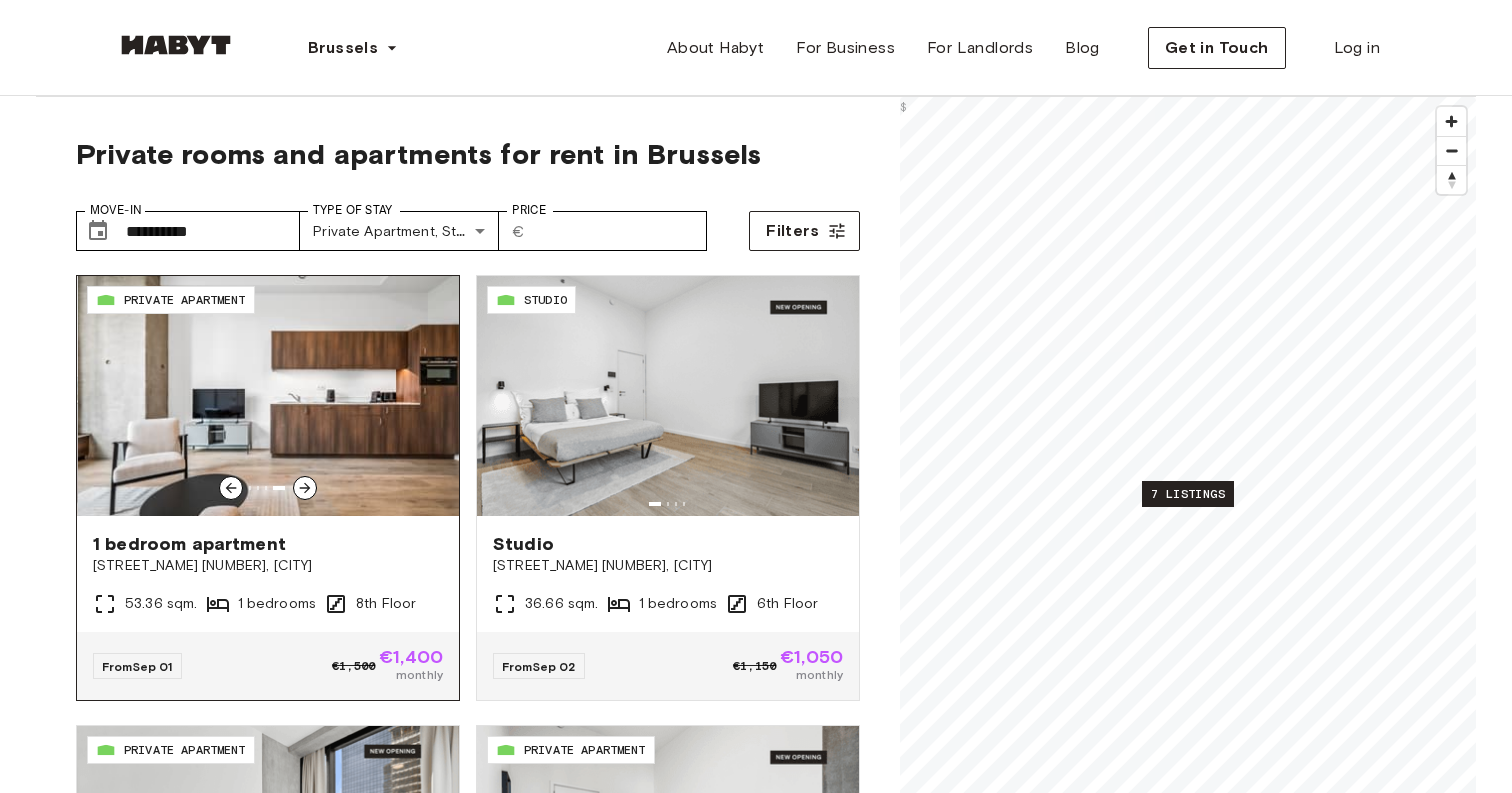 click 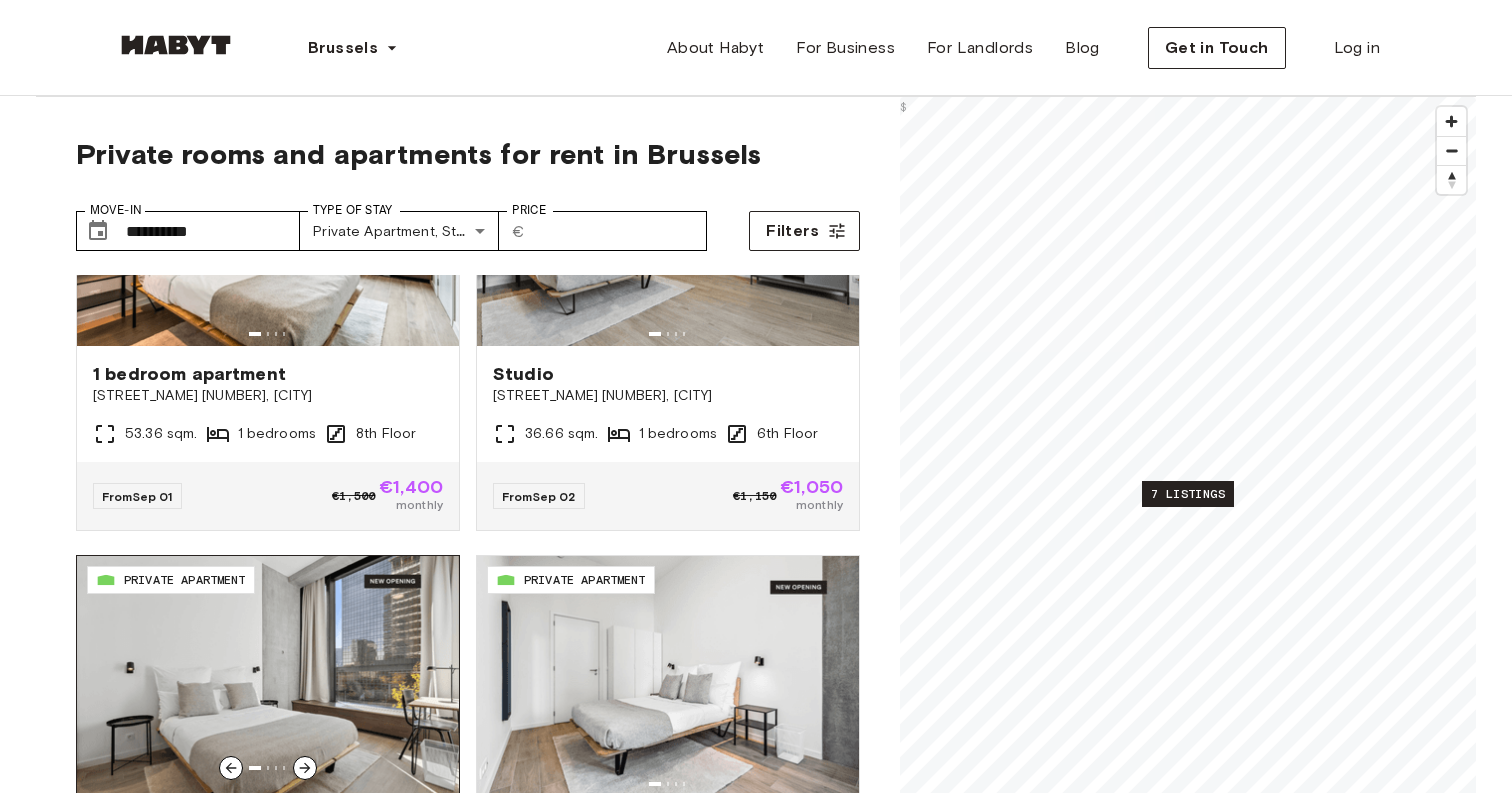 scroll, scrollTop: 0, scrollLeft: 0, axis: both 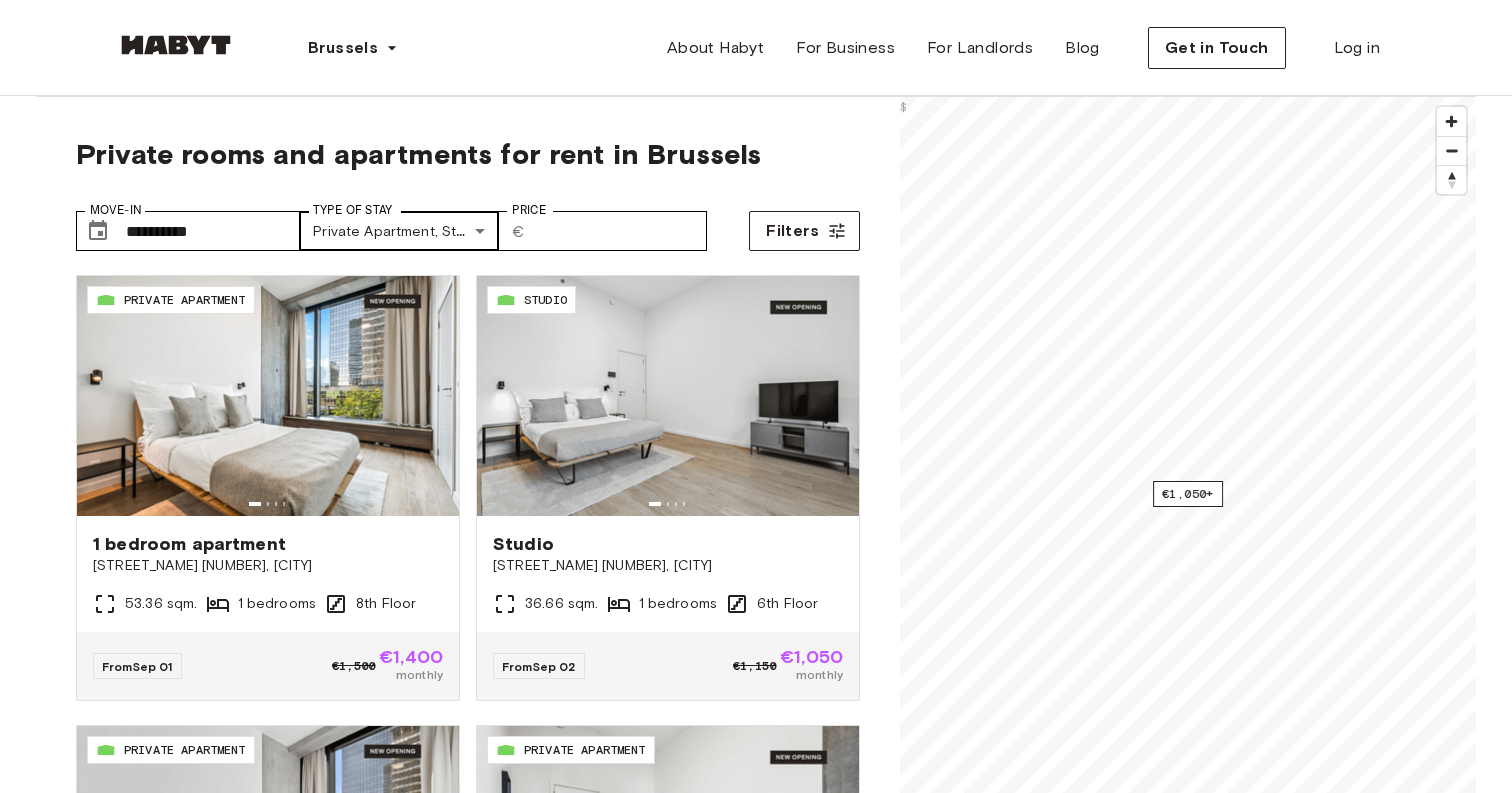 click on "**********" at bounding box center [756, 2480] 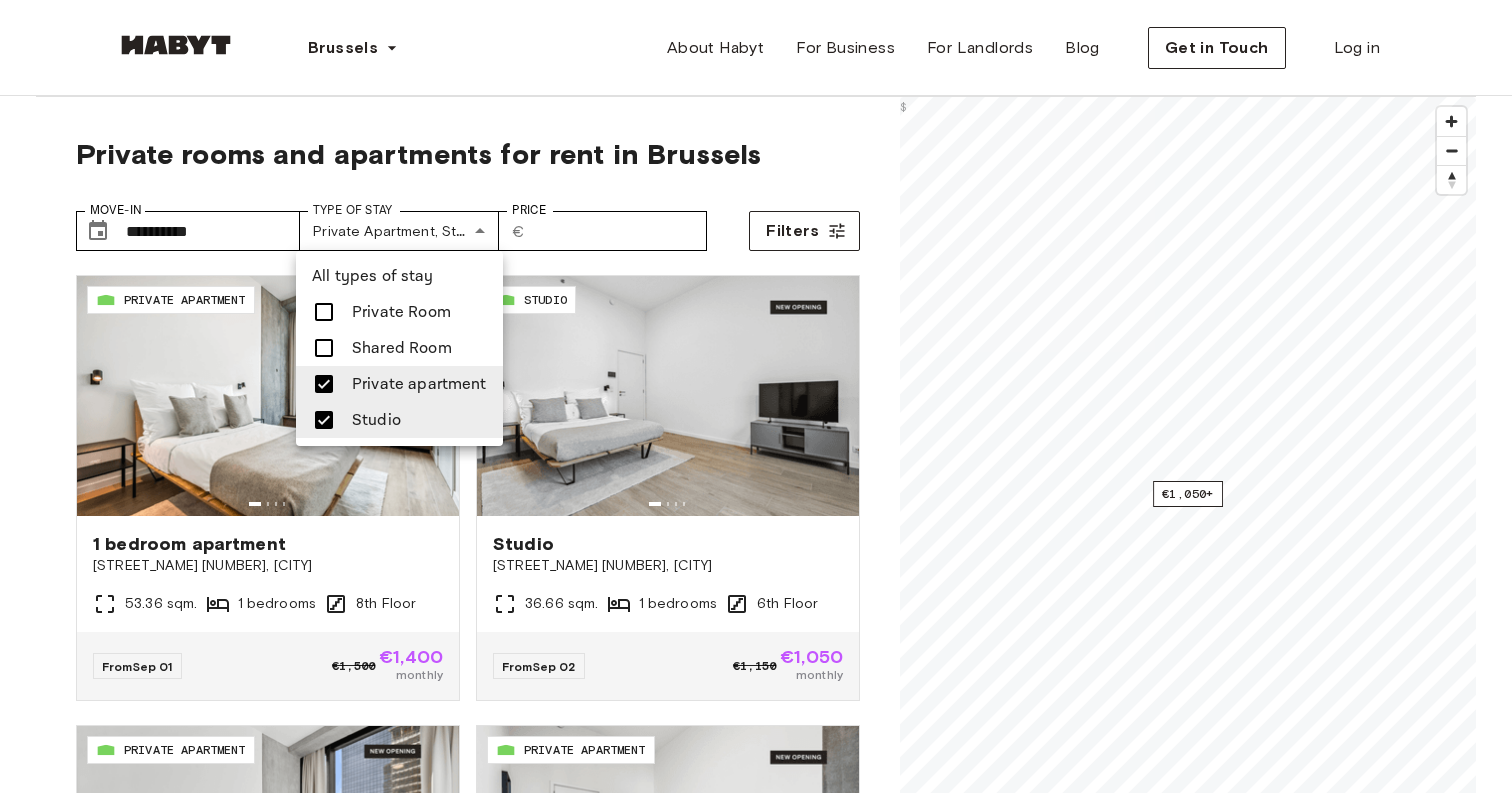 click on "Studio" at bounding box center [399, 420] 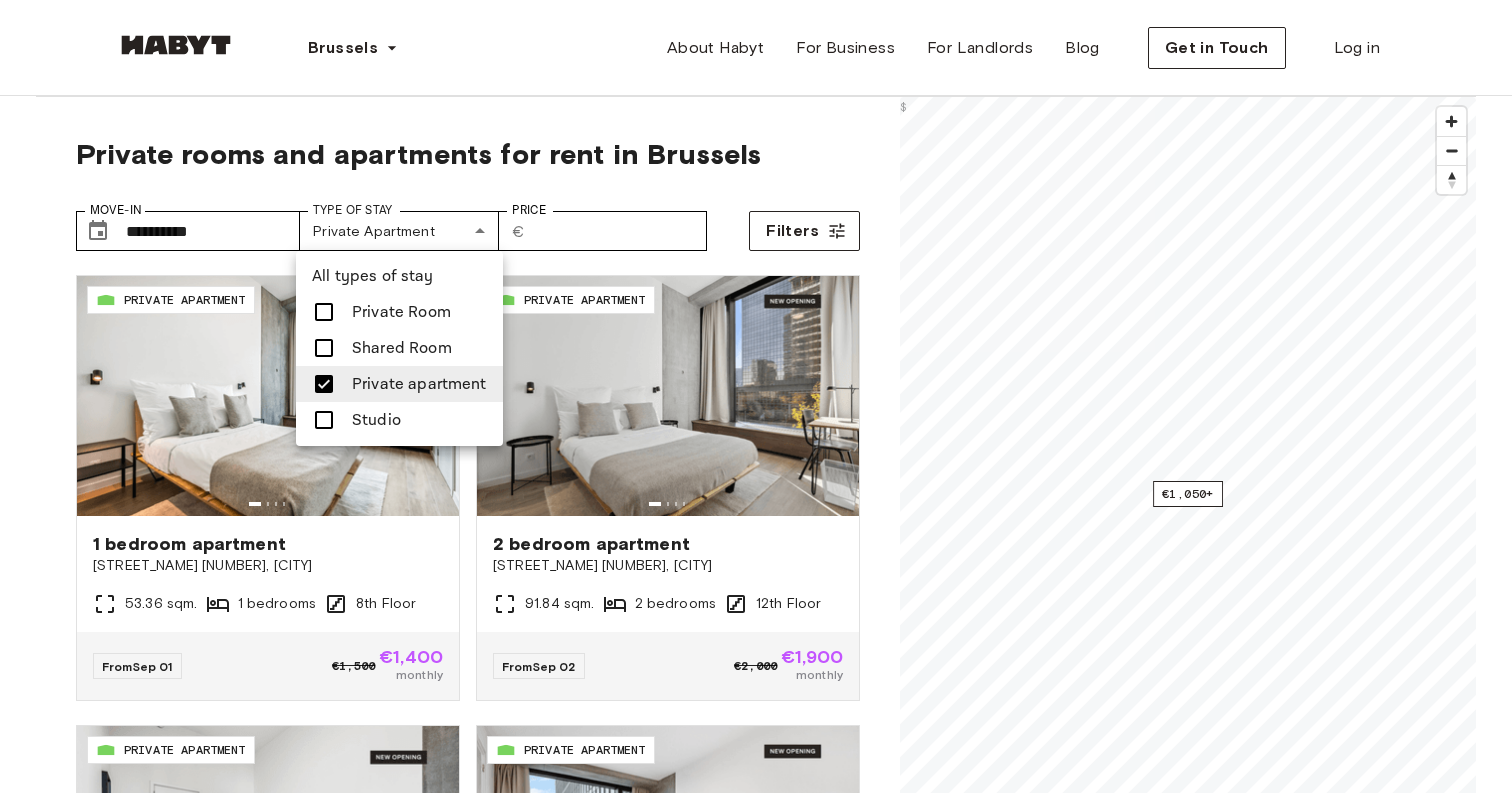 click at bounding box center (756, 396) 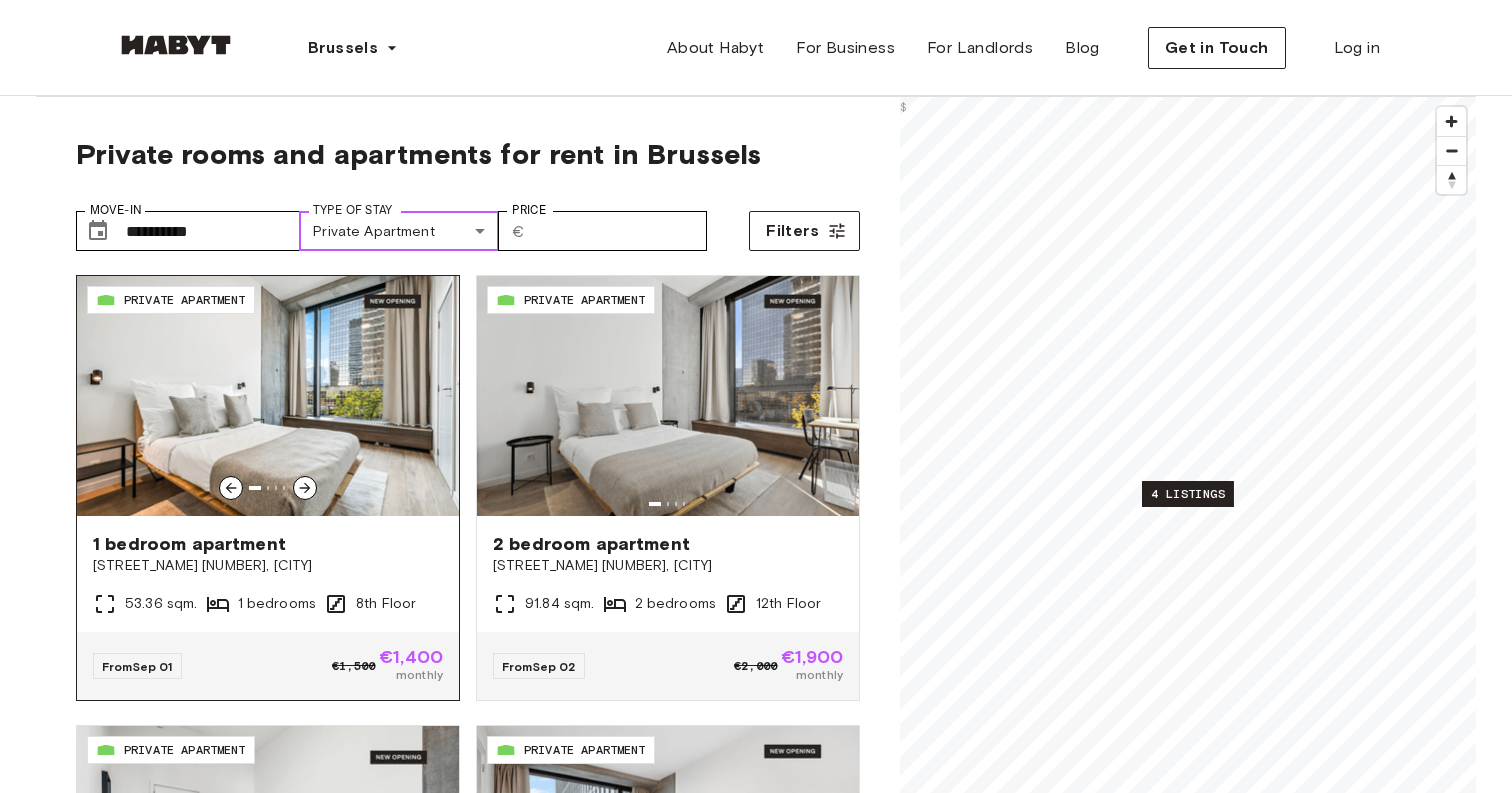 scroll, scrollTop: 123, scrollLeft: 0, axis: vertical 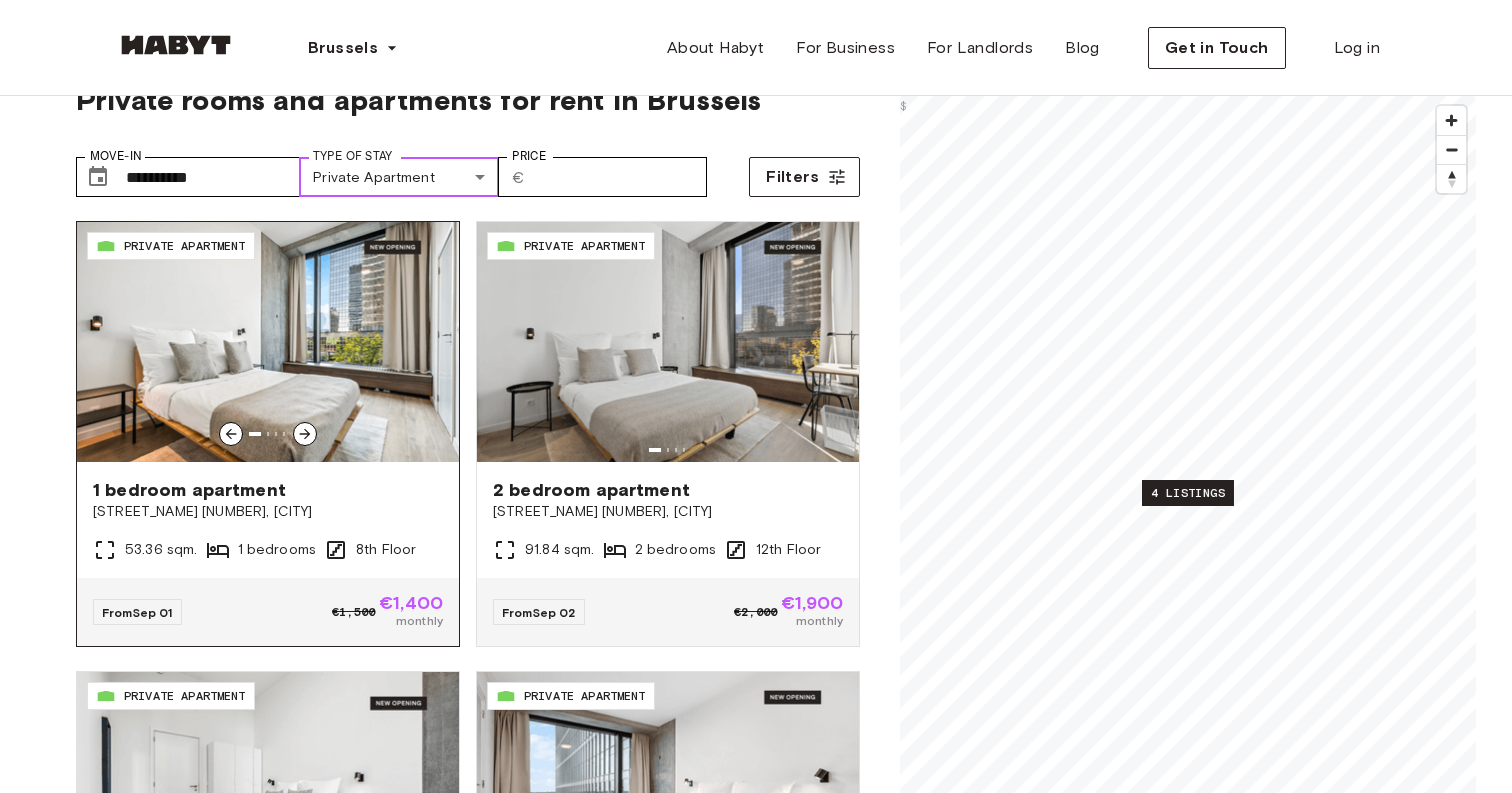 click at bounding box center [268, 342] 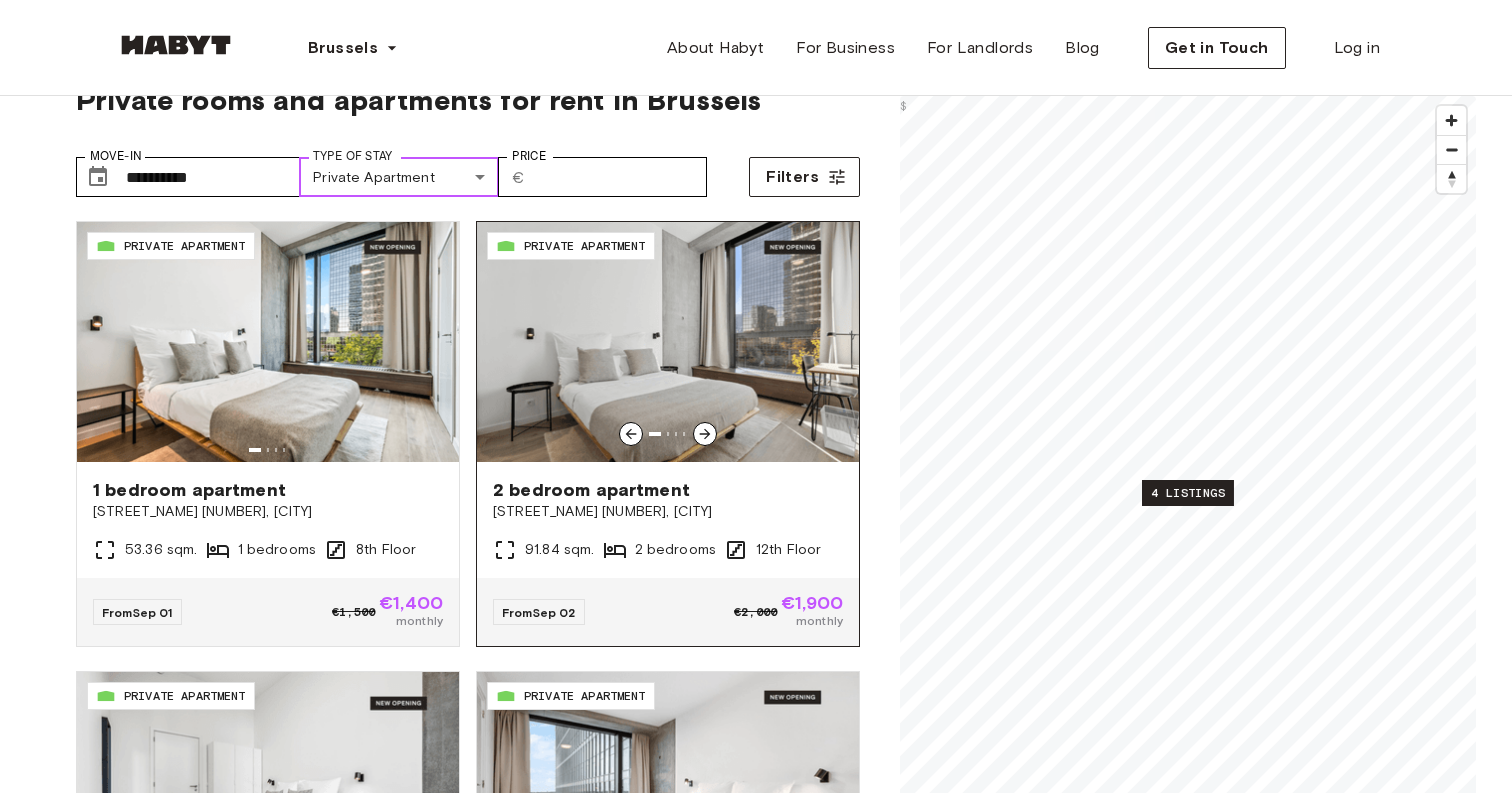 scroll, scrollTop: 123, scrollLeft: 0, axis: vertical 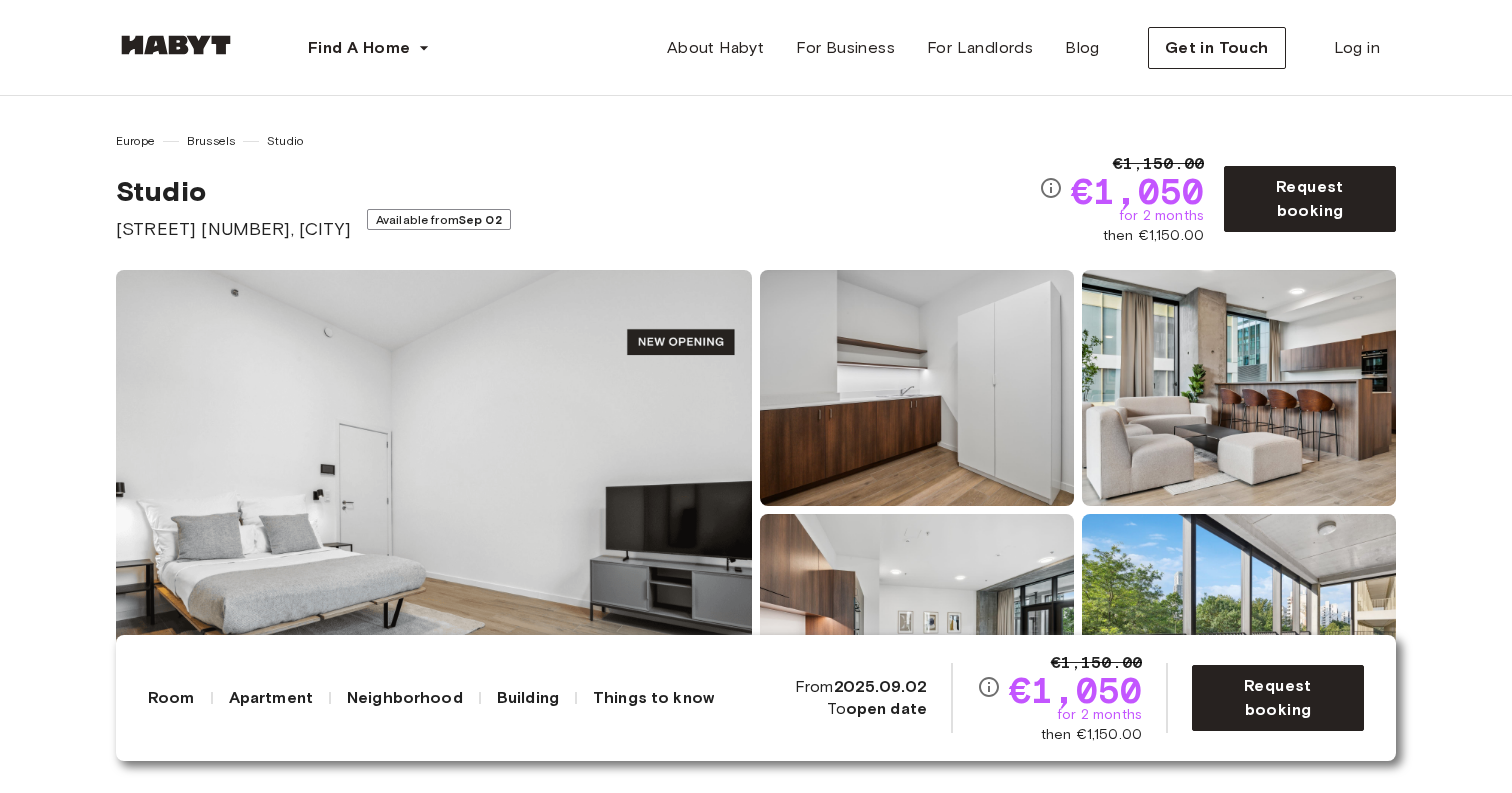 click at bounding box center [434, 510] 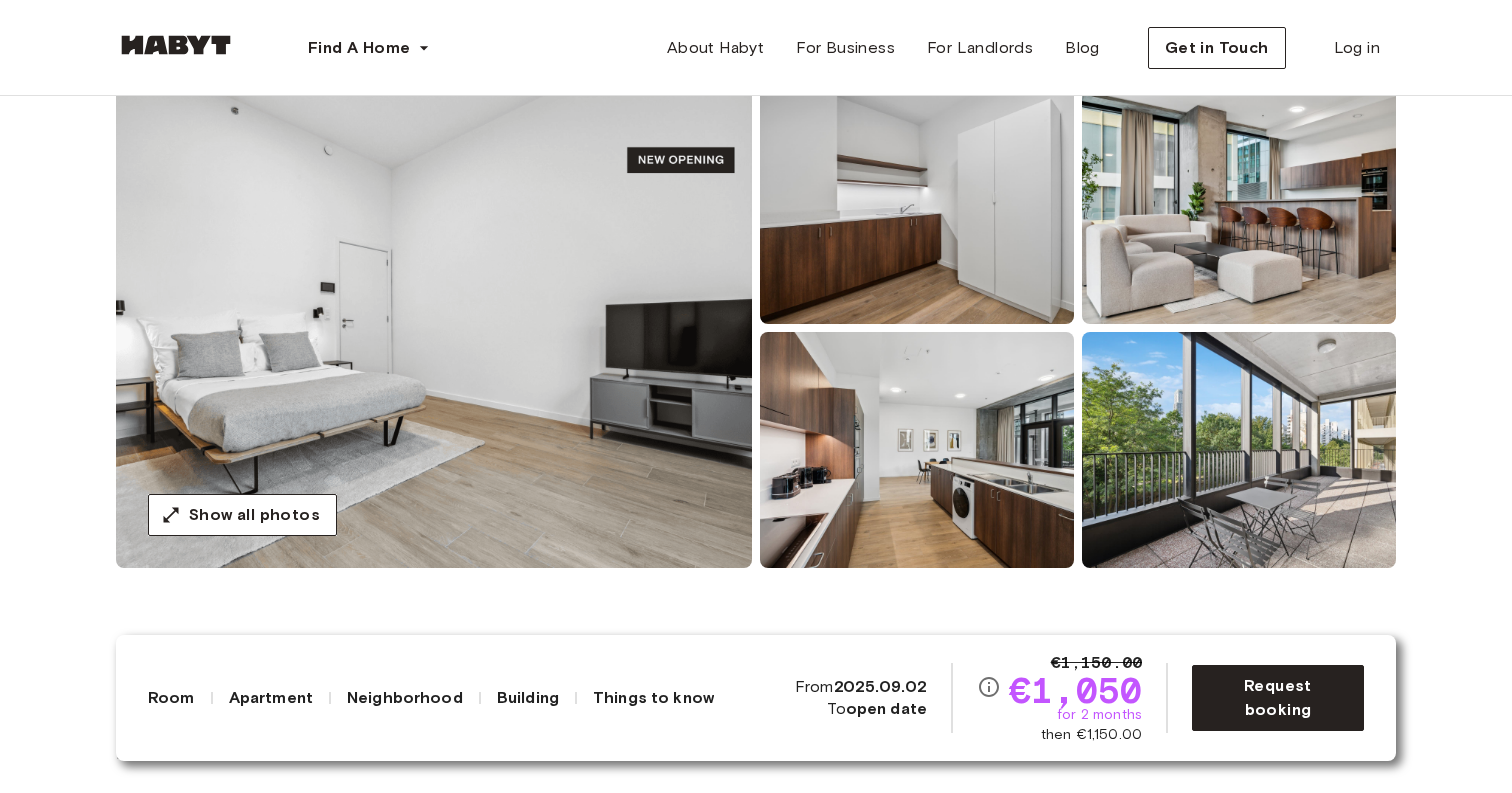 scroll, scrollTop: 244, scrollLeft: 0, axis: vertical 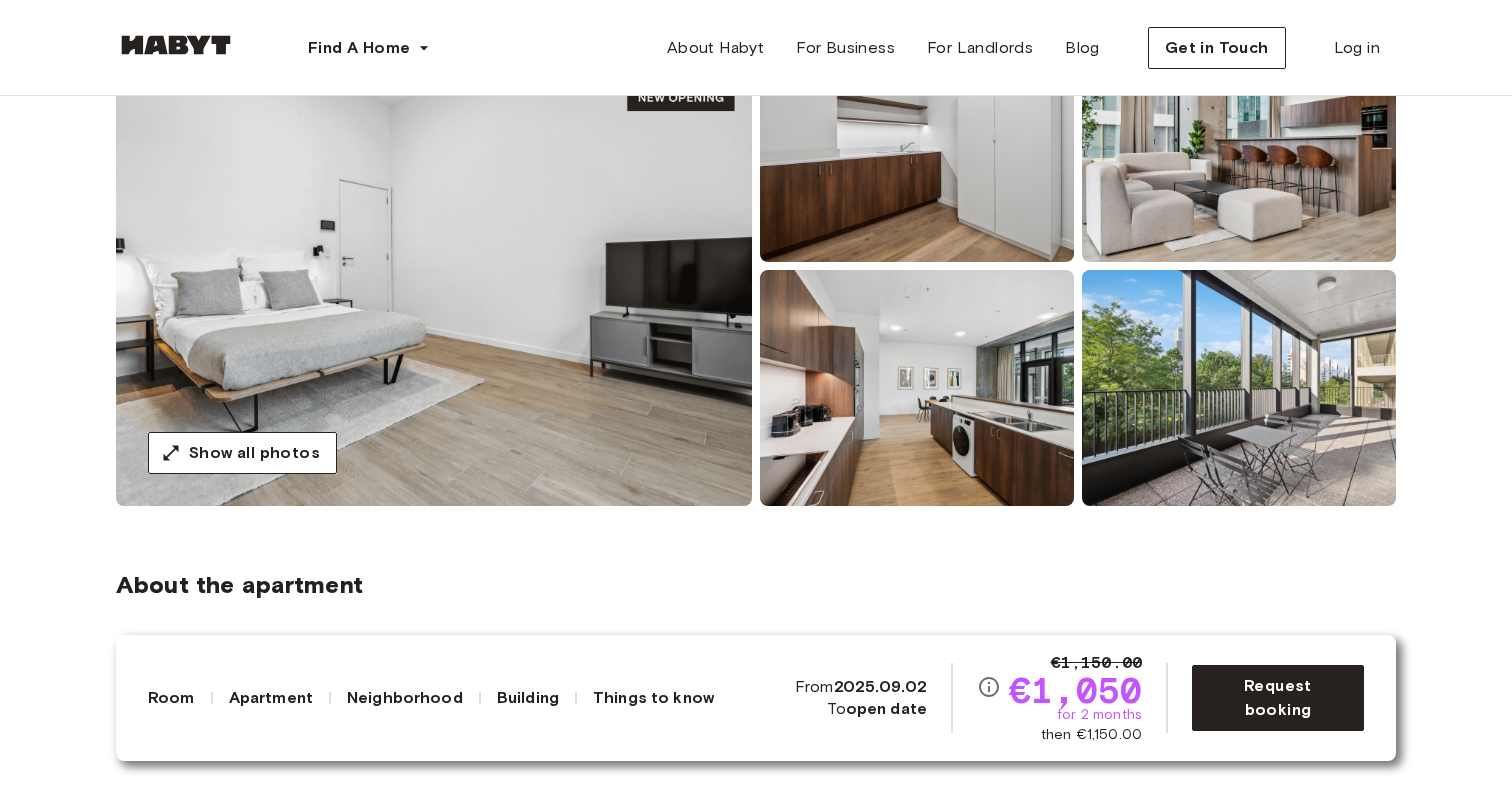 click at bounding box center (434, 266) 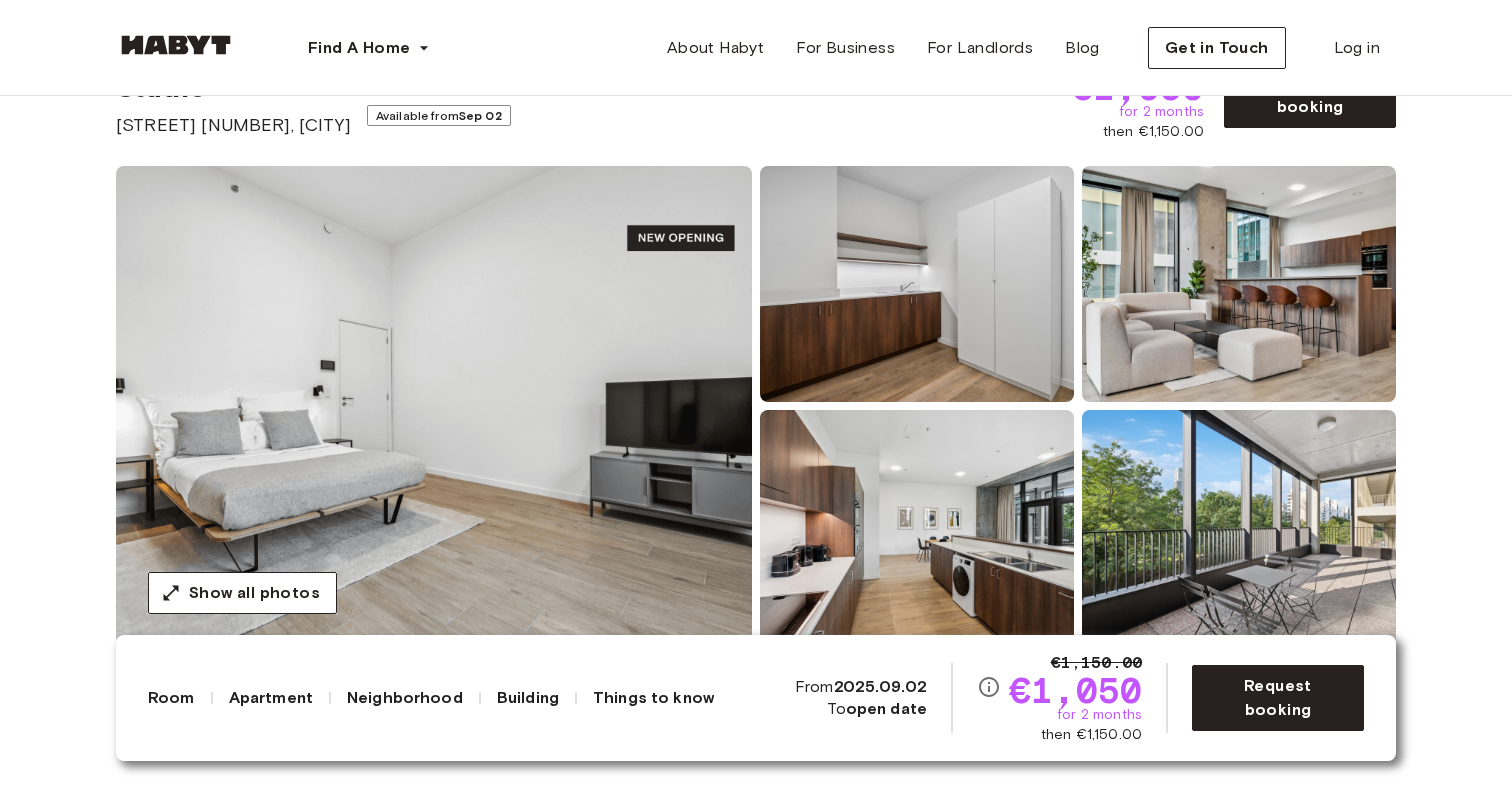 scroll, scrollTop: 66, scrollLeft: 0, axis: vertical 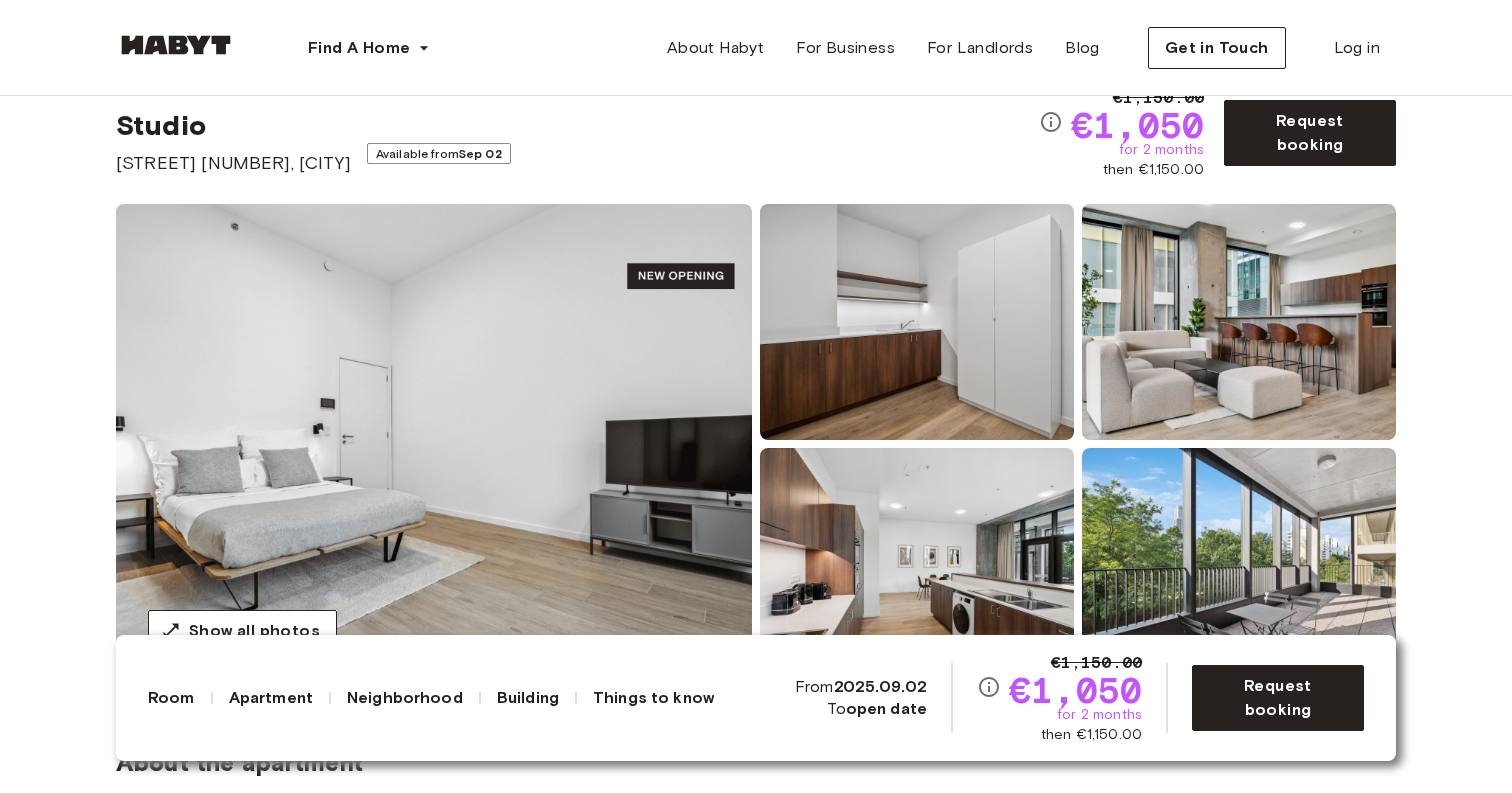 click at bounding box center (917, 322) 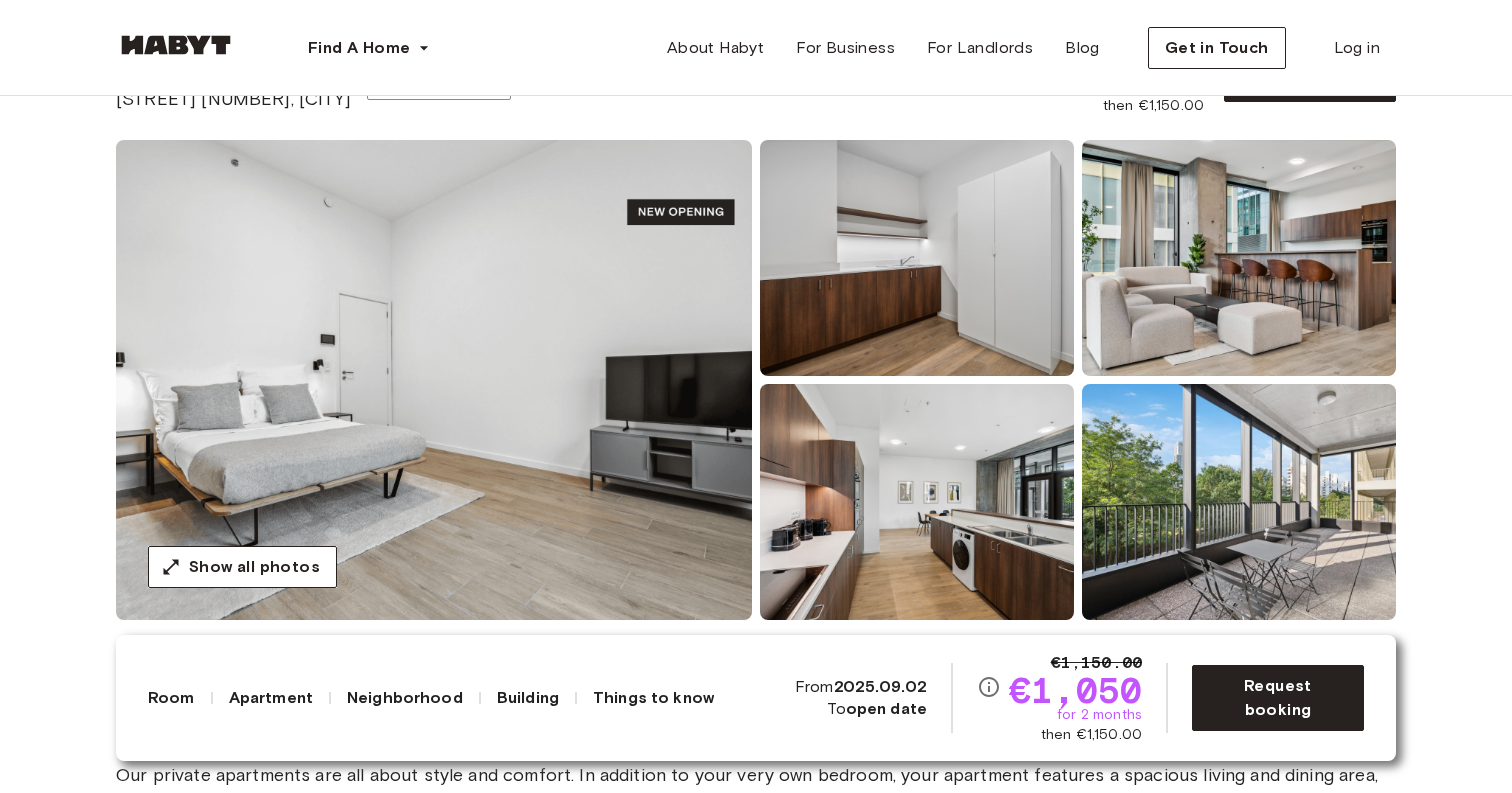 scroll, scrollTop: 0, scrollLeft: 0, axis: both 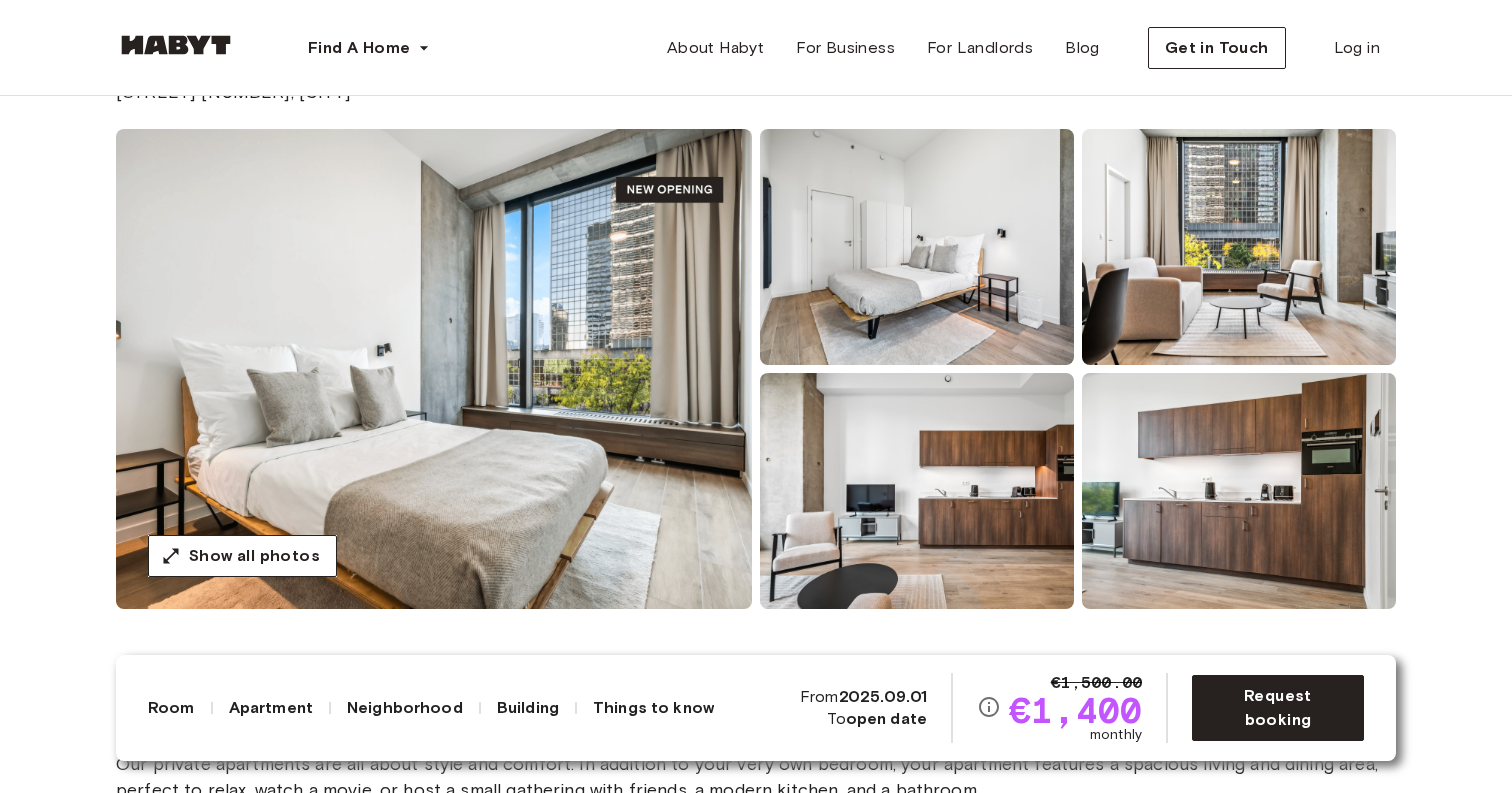 click at bounding box center [434, 369] 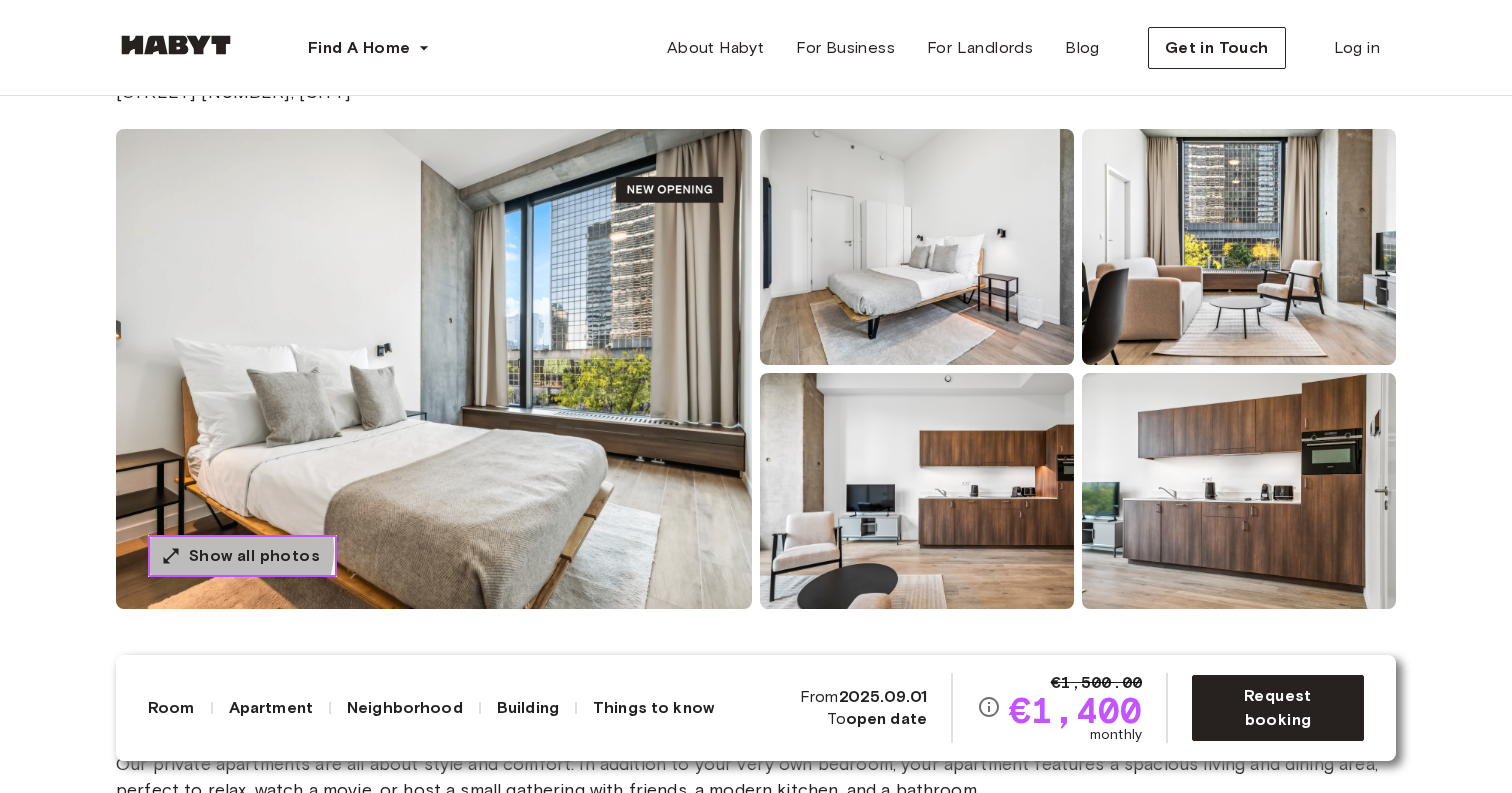 click on "Show all photos" at bounding box center (254, 556) 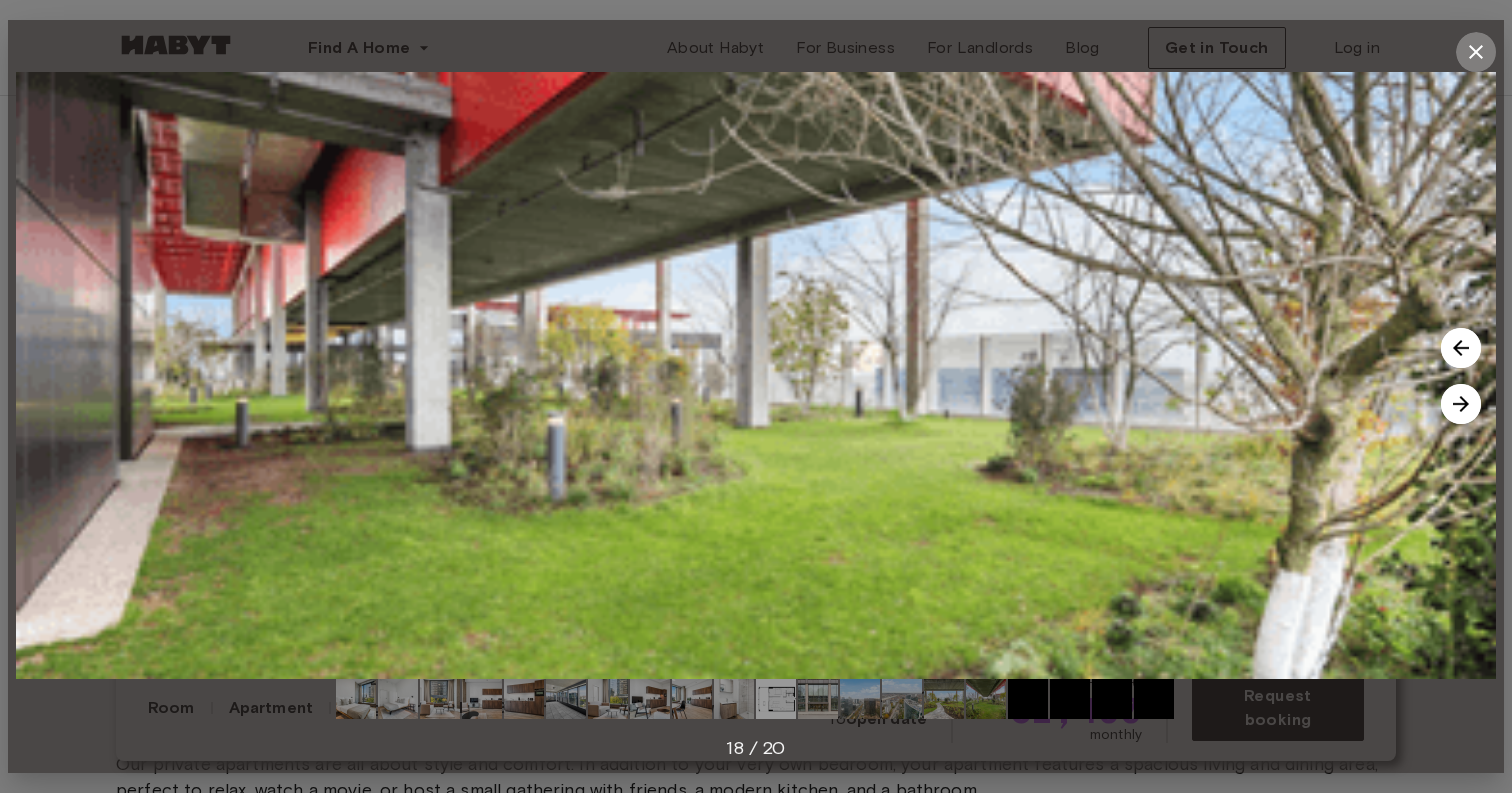 click at bounding box center (1476, 52) 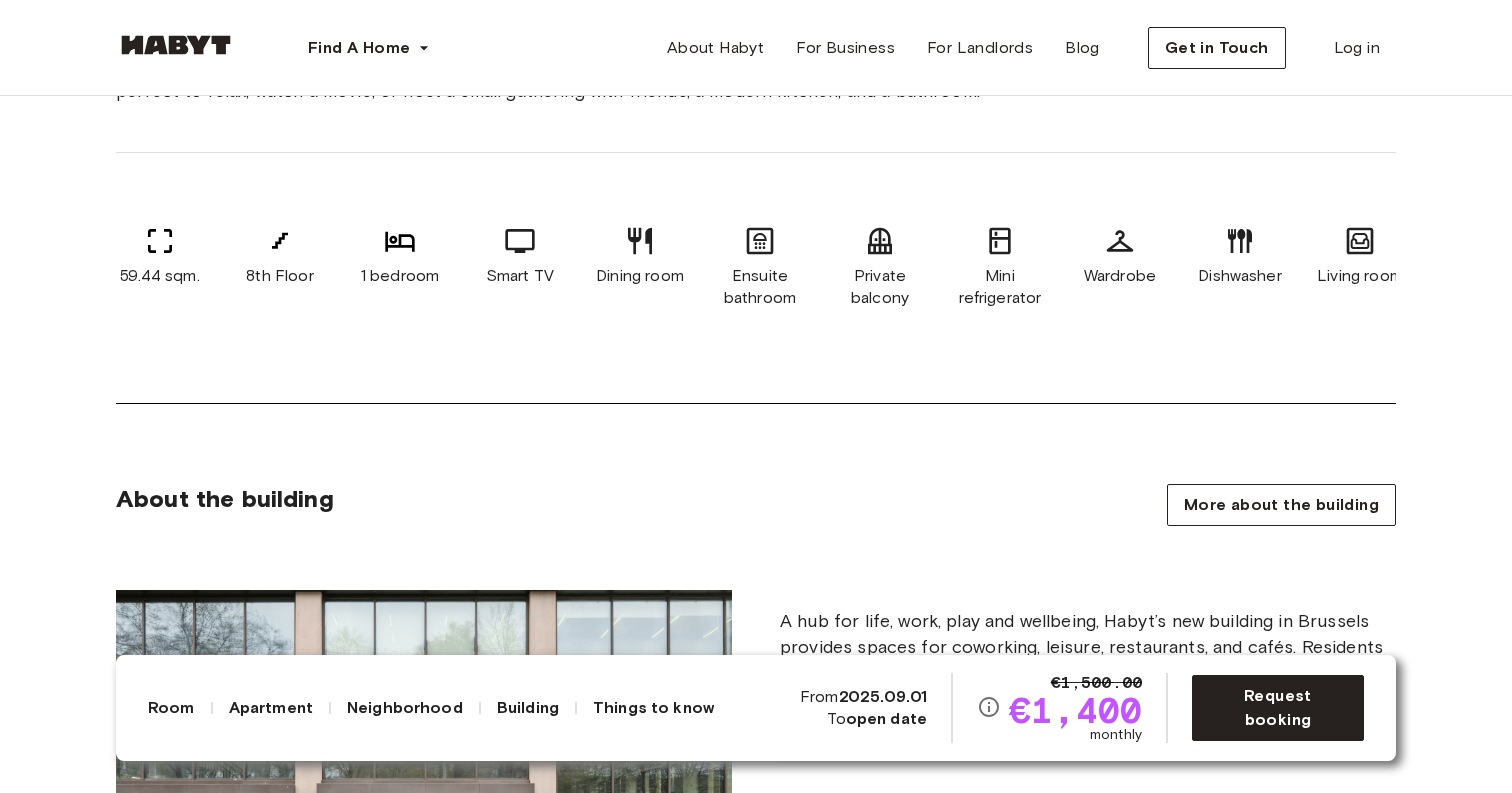 scroll, scrollTop: 843, scrollLeft: 0, axis: vertical 